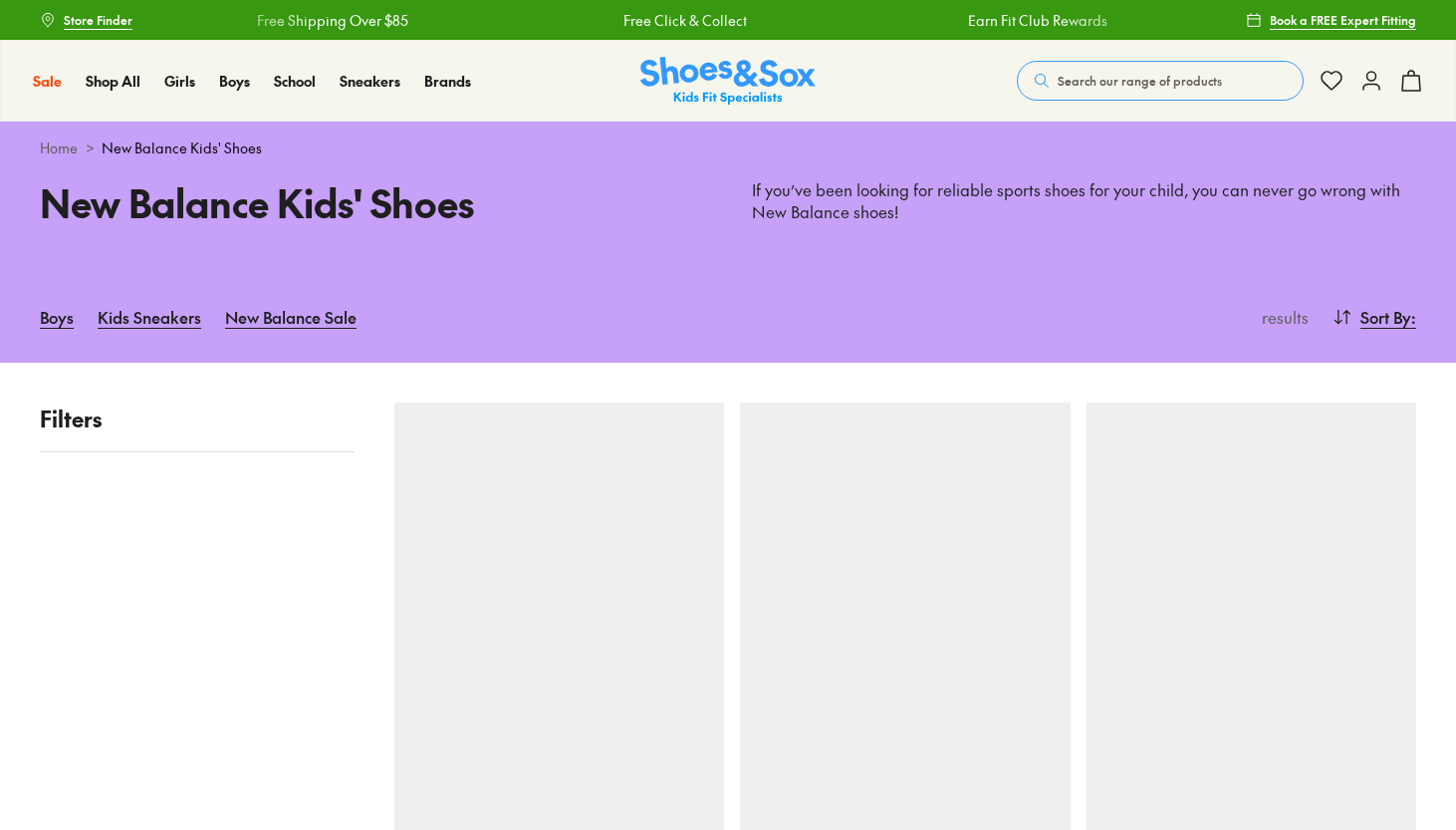 scroll, scrollTop: 0, scrollLeft: 0, axis: both 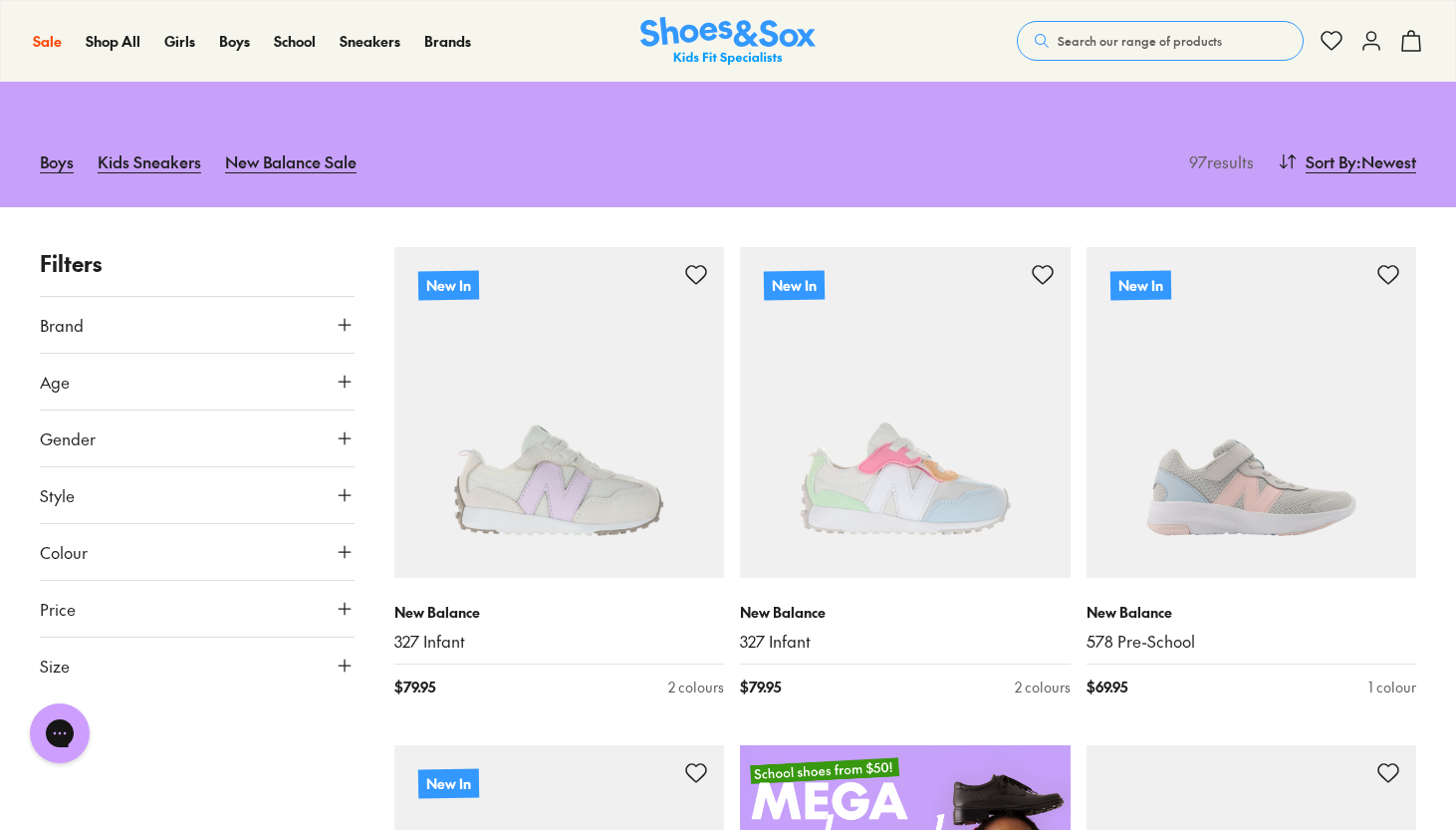 click 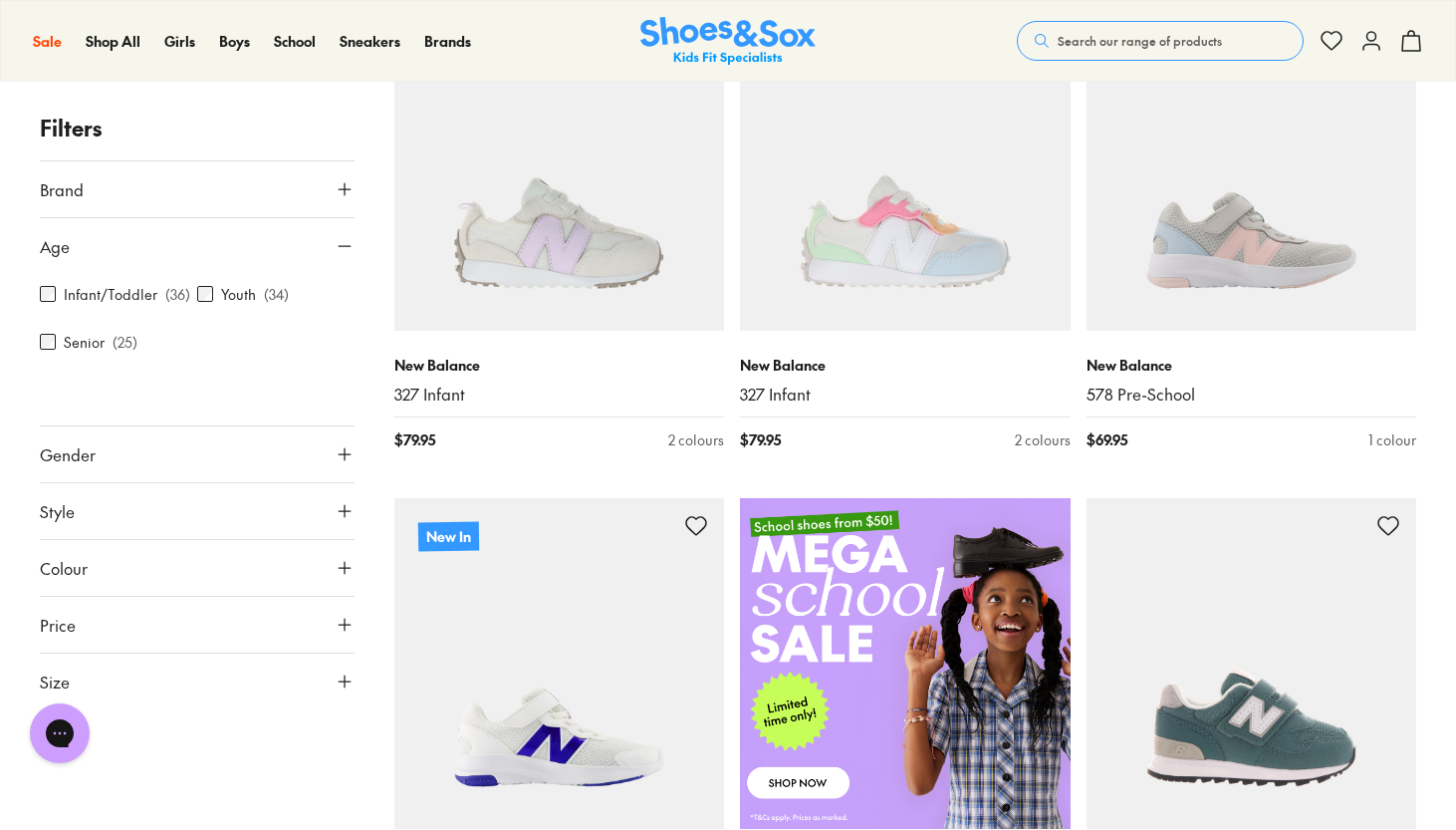 scroll, scrollTop: 407, scrollLeft: 0, axis: vertical 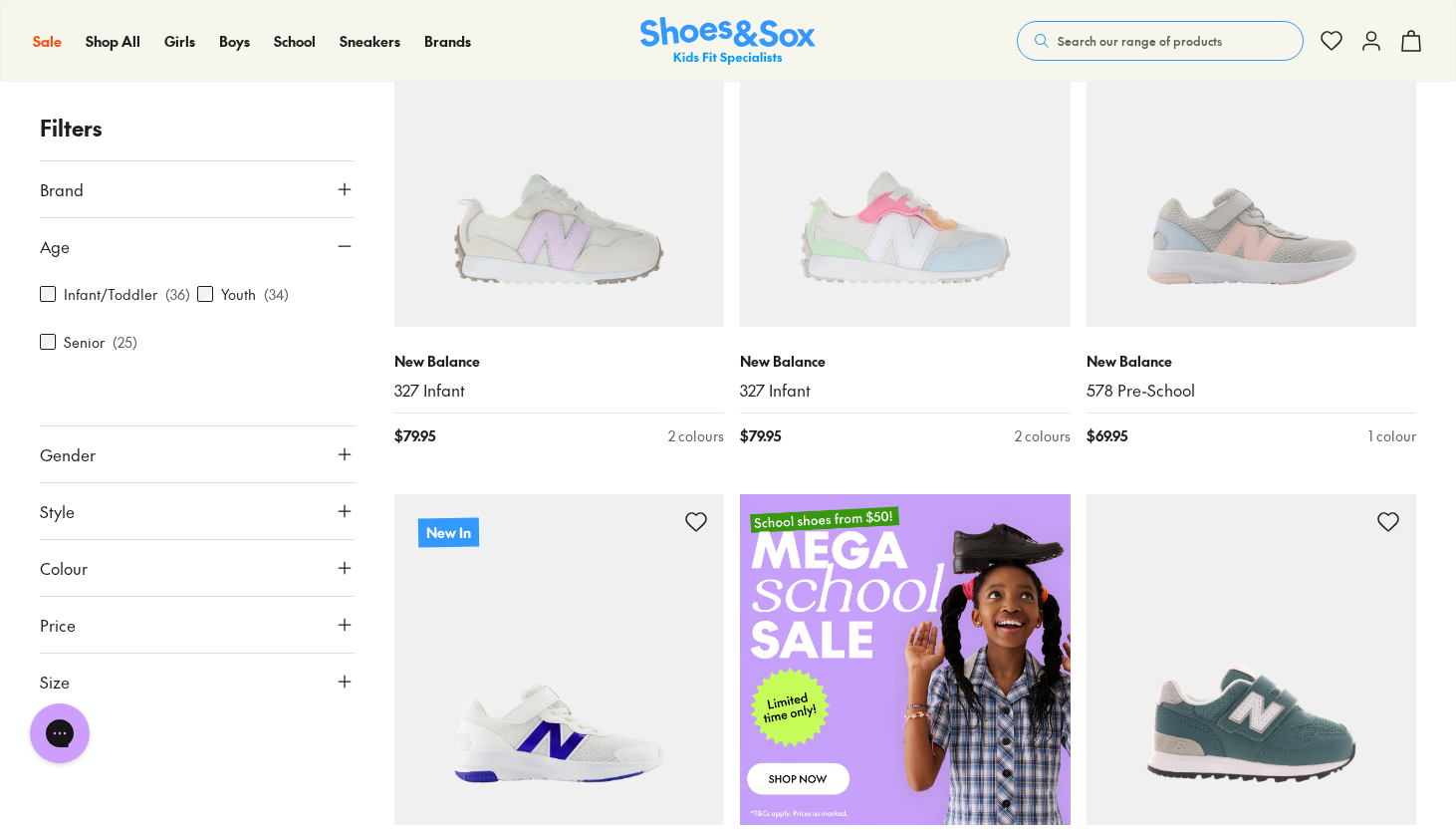 click 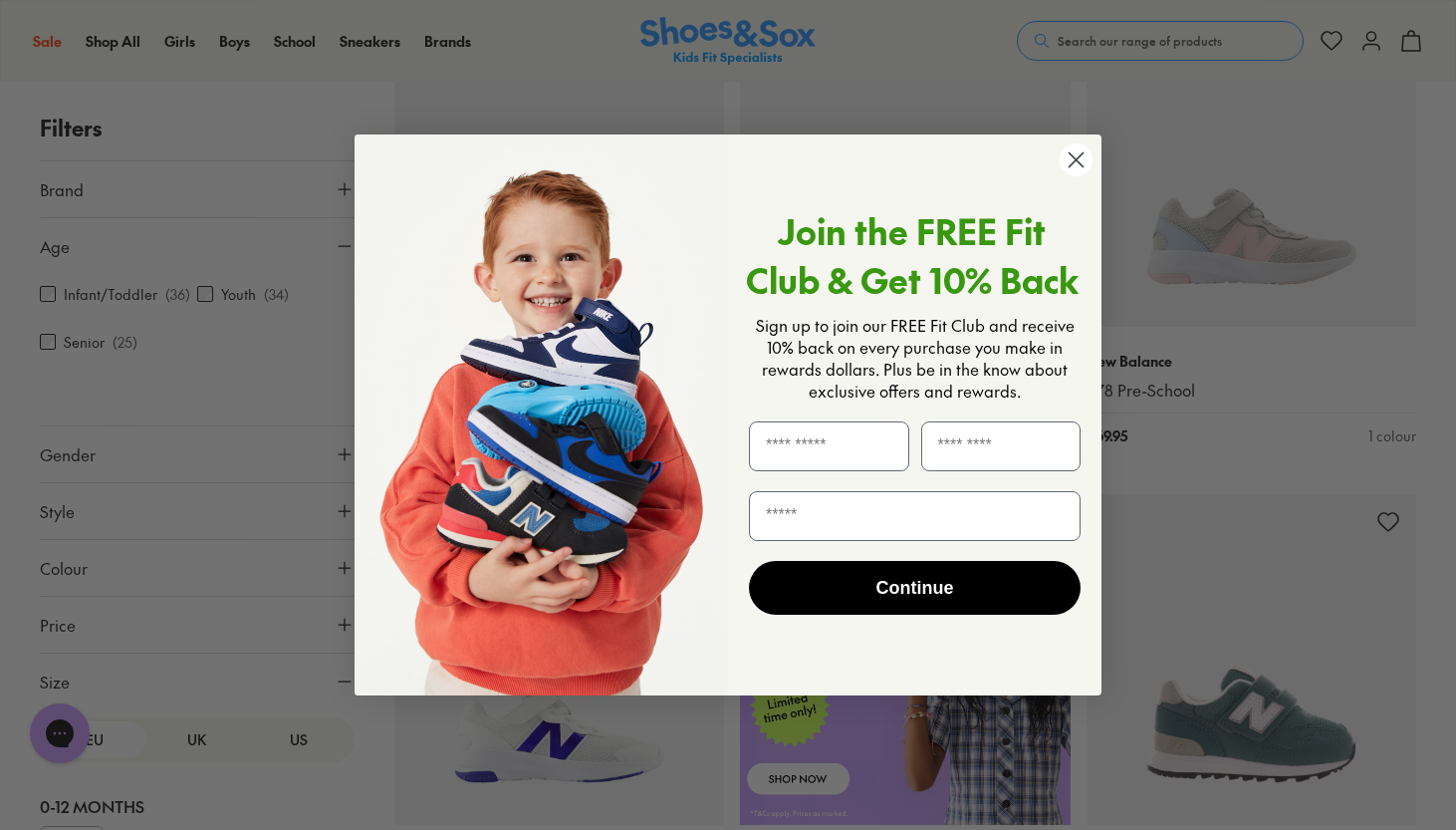 click on "Close dialog Join the FREE Fit Club & Get 10% Back Sign up to join our FREE Fit Club and receive 10% back on every purchase you make in rewards dollars. Plus be in the know about exclusive offers and rewards. Continue ******" at bounding box center [728, 415] 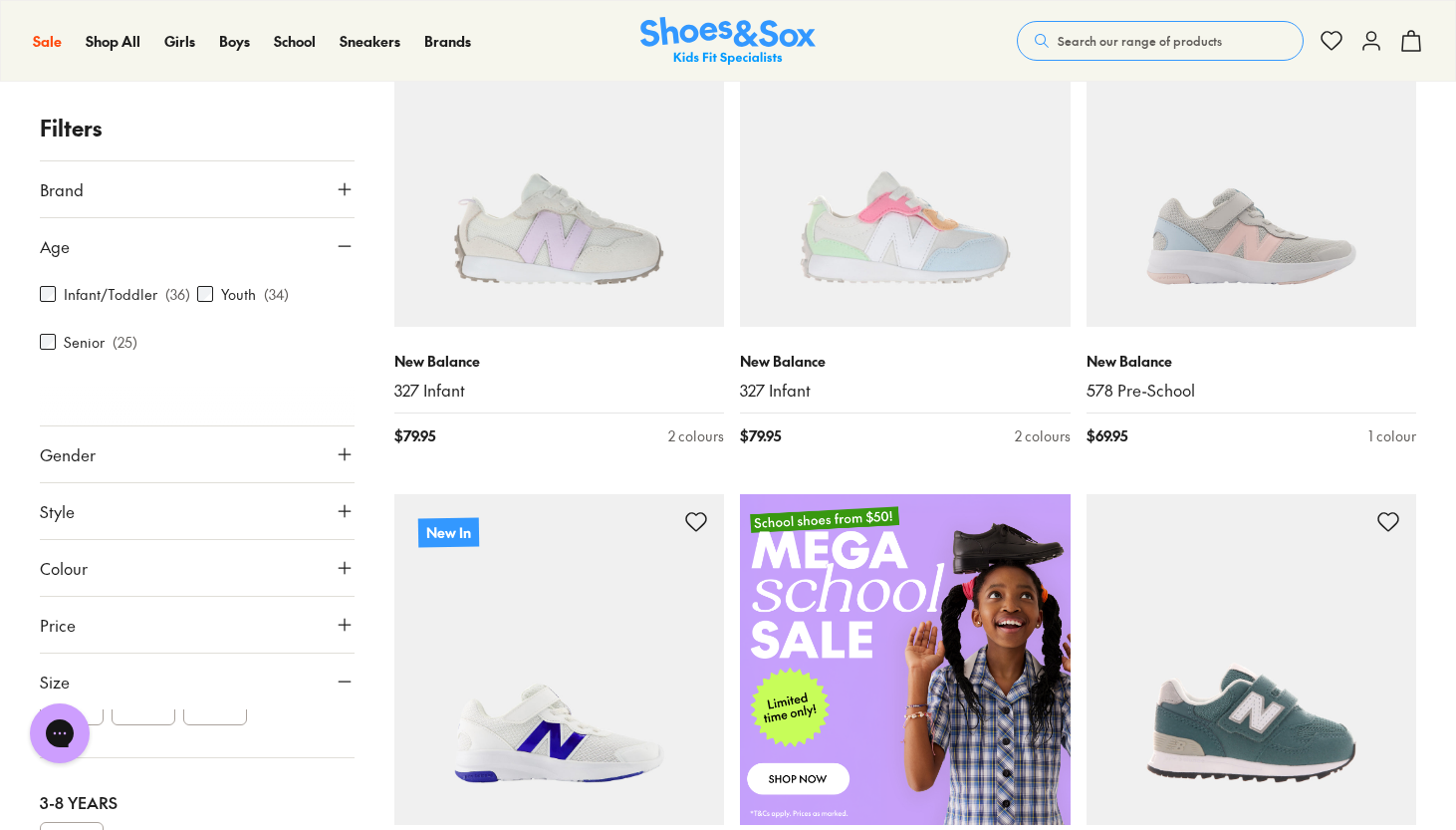 scroll, scrollTop: 296, scrollLeft: 0, axis: vertical 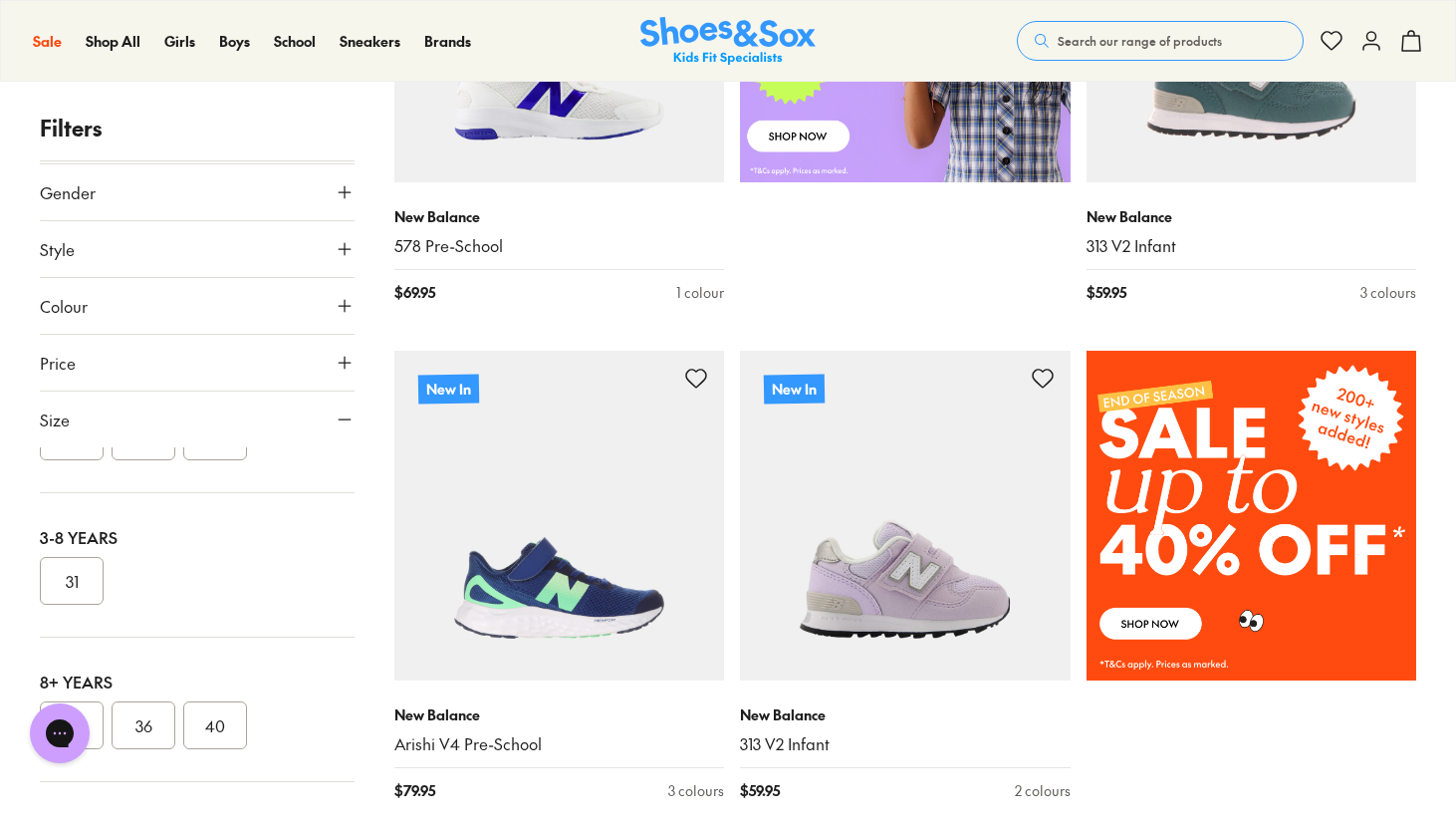 click on "31" at bounding box center [72, 581] 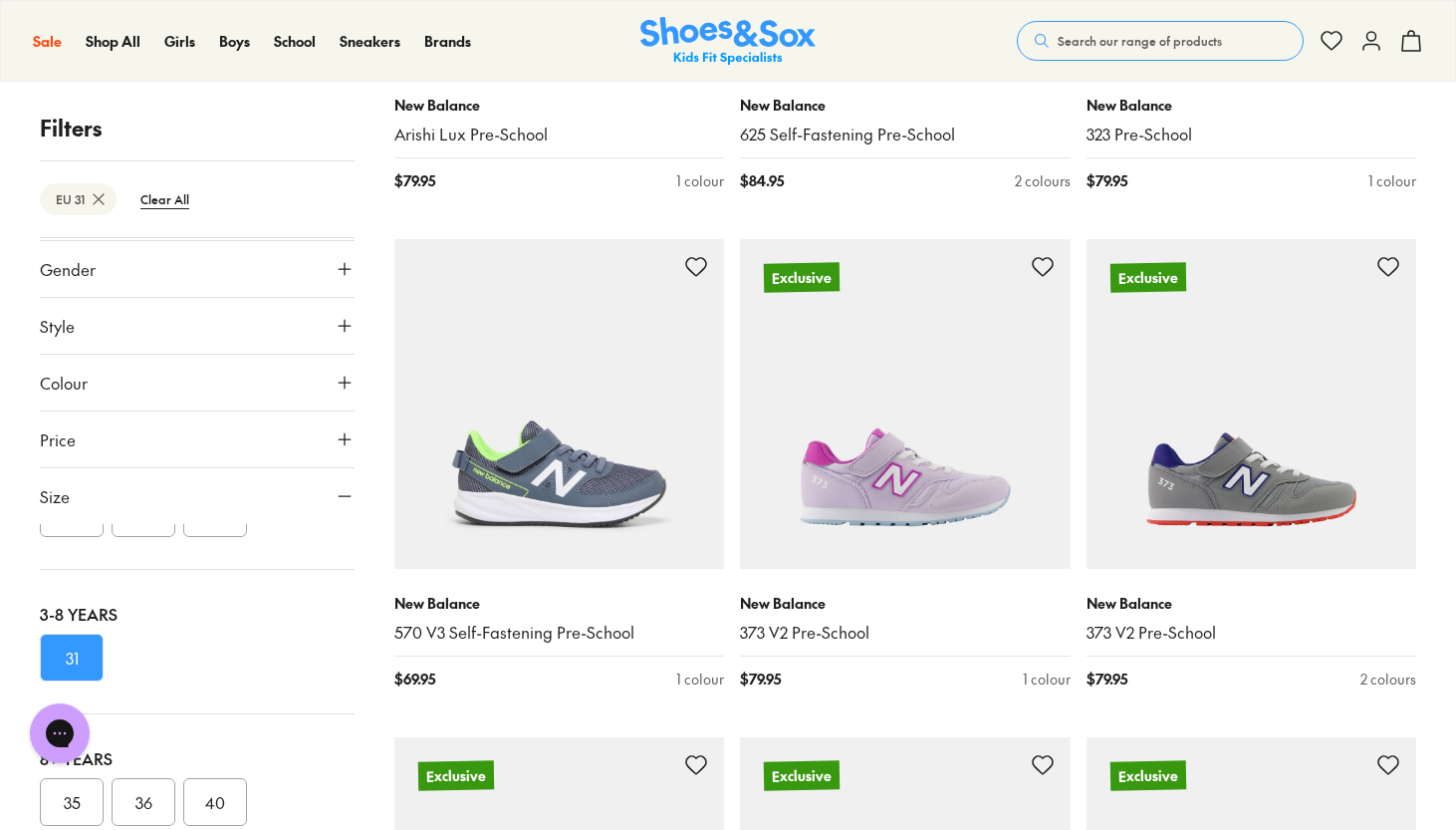 scroll, scrollTop: 2153, scrollLeft: 0, axis: vertical 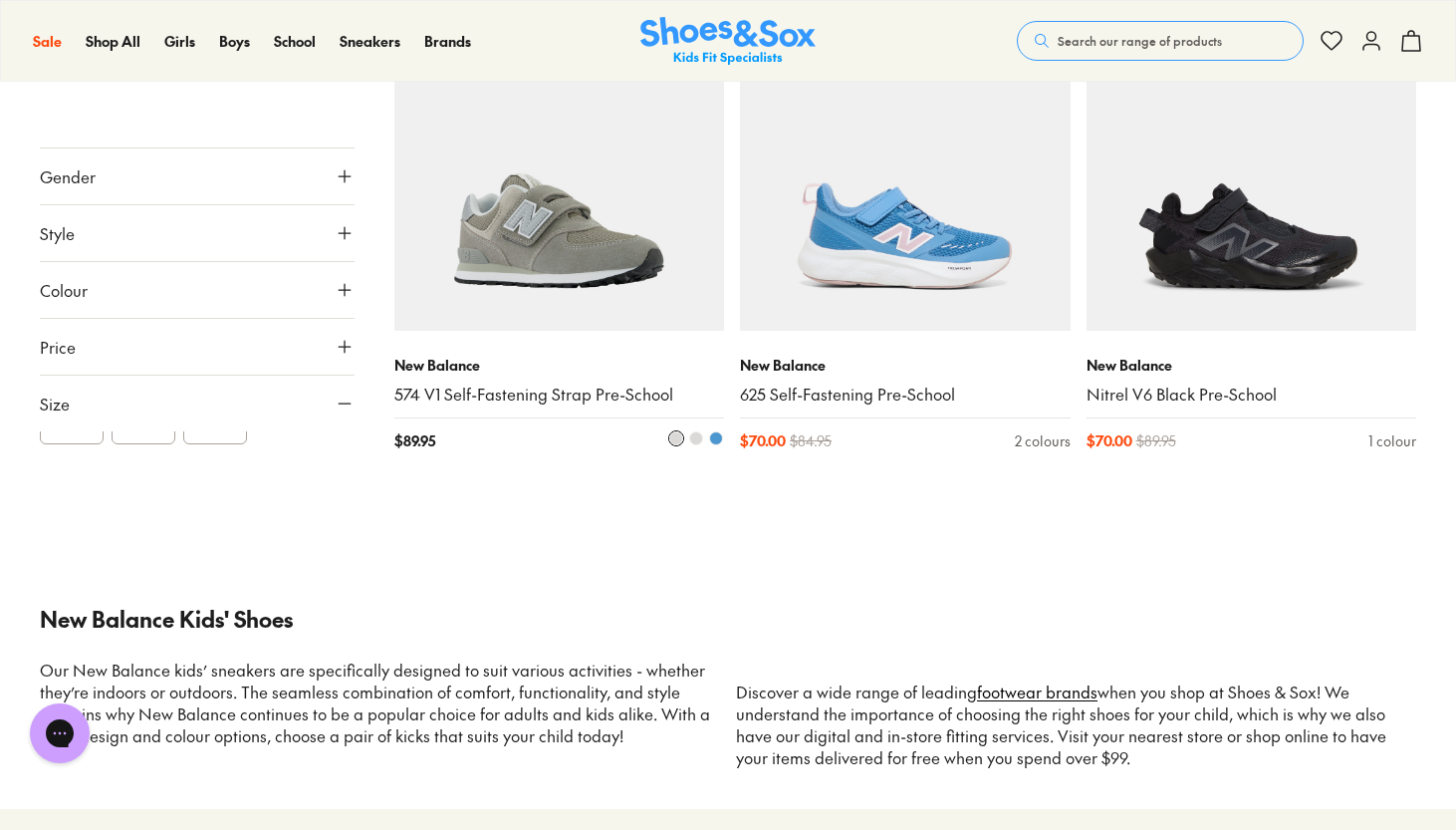 click at bounding box center [560, 166] 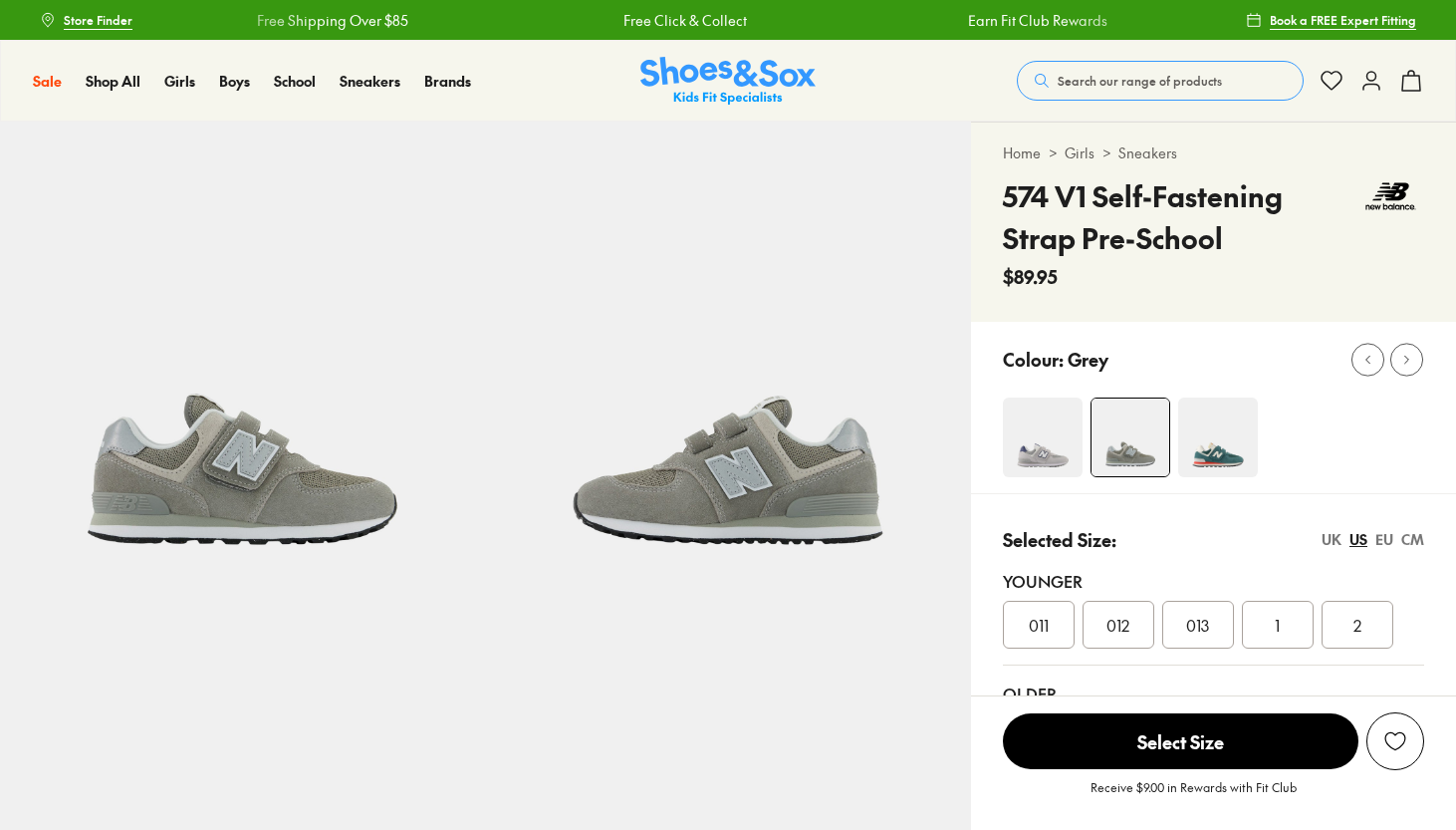 scroll, scrollTop: 0, scrollLeft: 0, axis: both 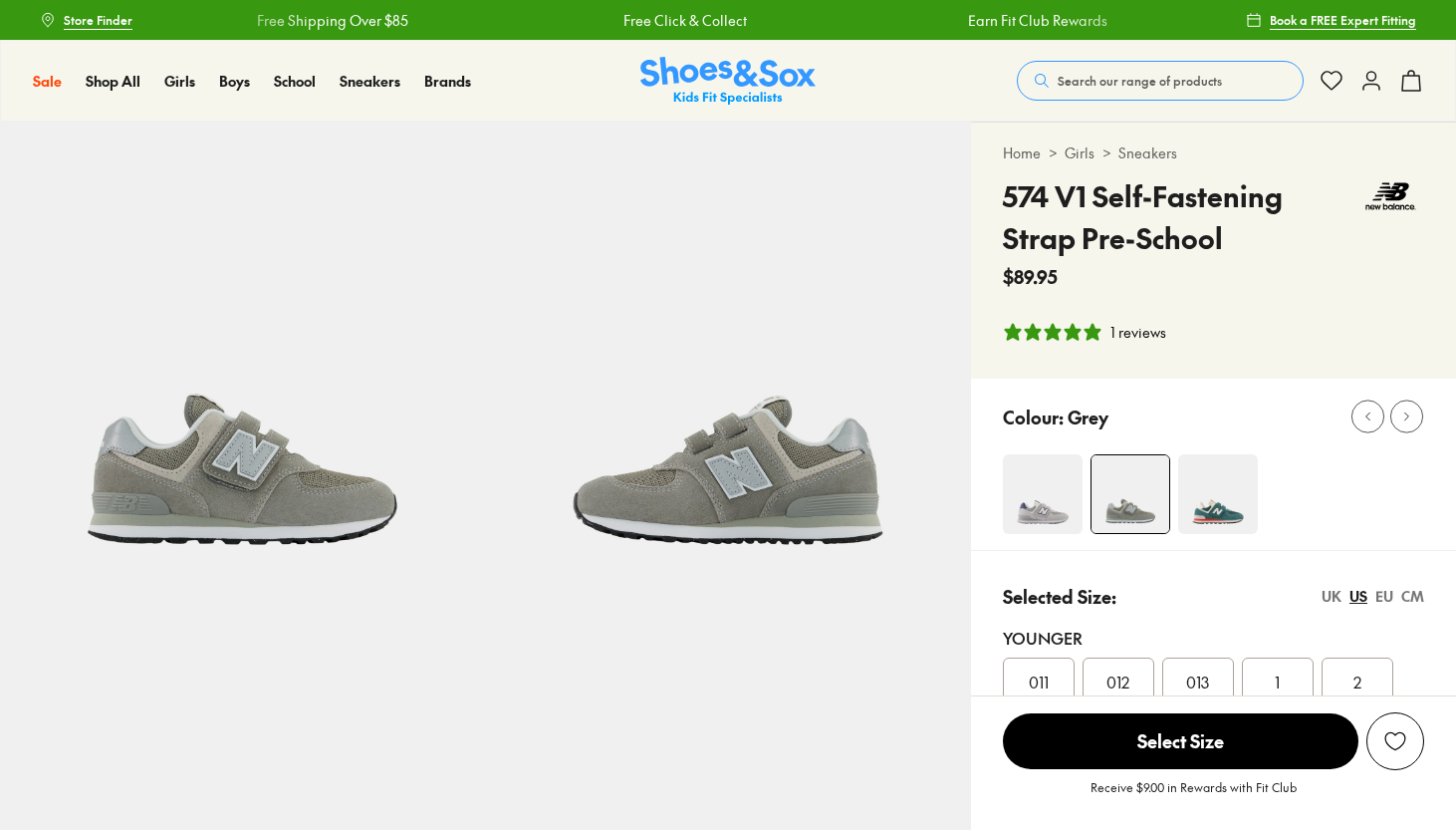 select on "*" 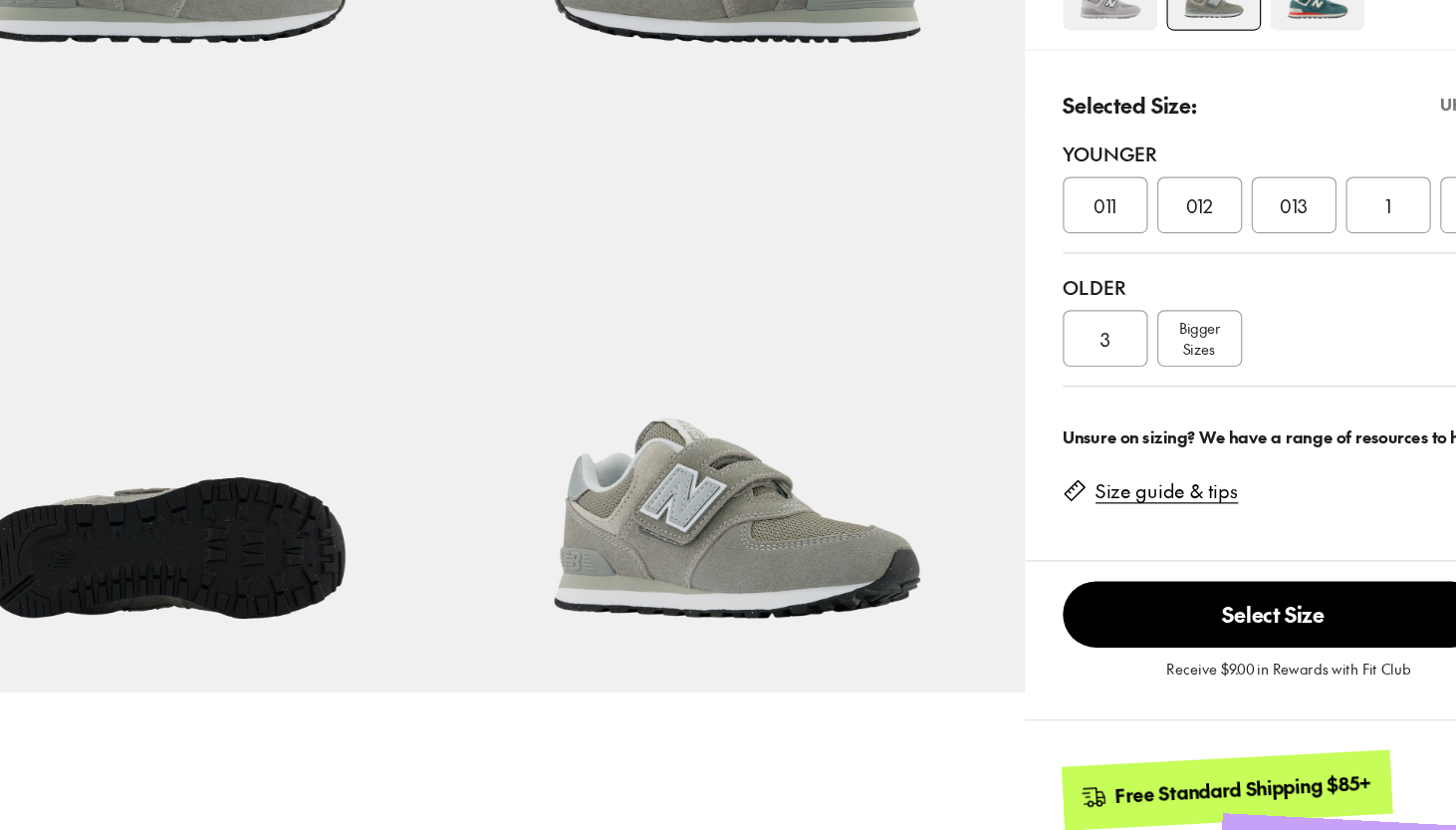 scroll, scrollTop: 381, scrollLeft: 0, axis: vertical 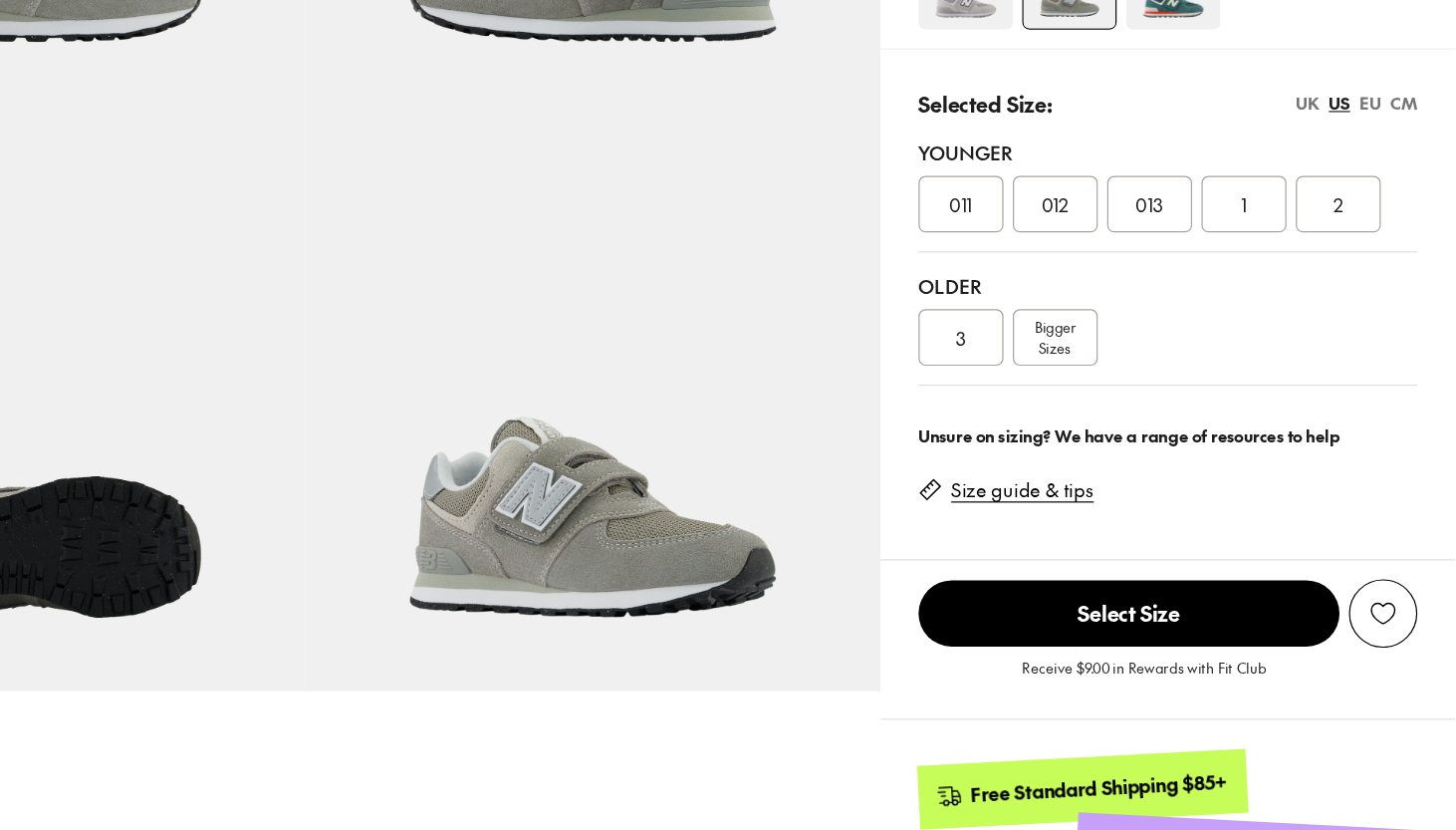 click on "CM" at bounding box center [1412, 215] 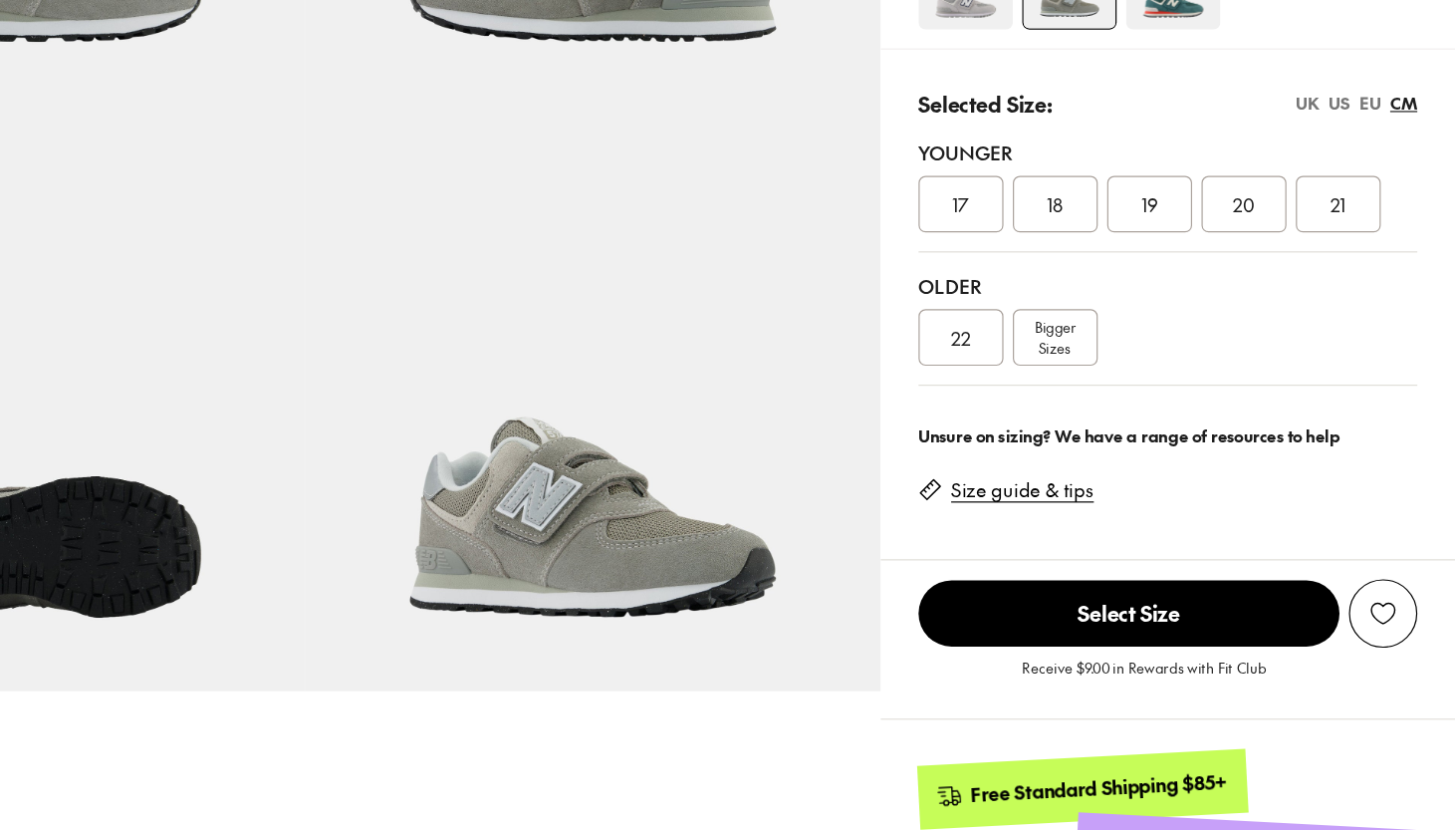 click on "19" at bounding box center [1198, 301] 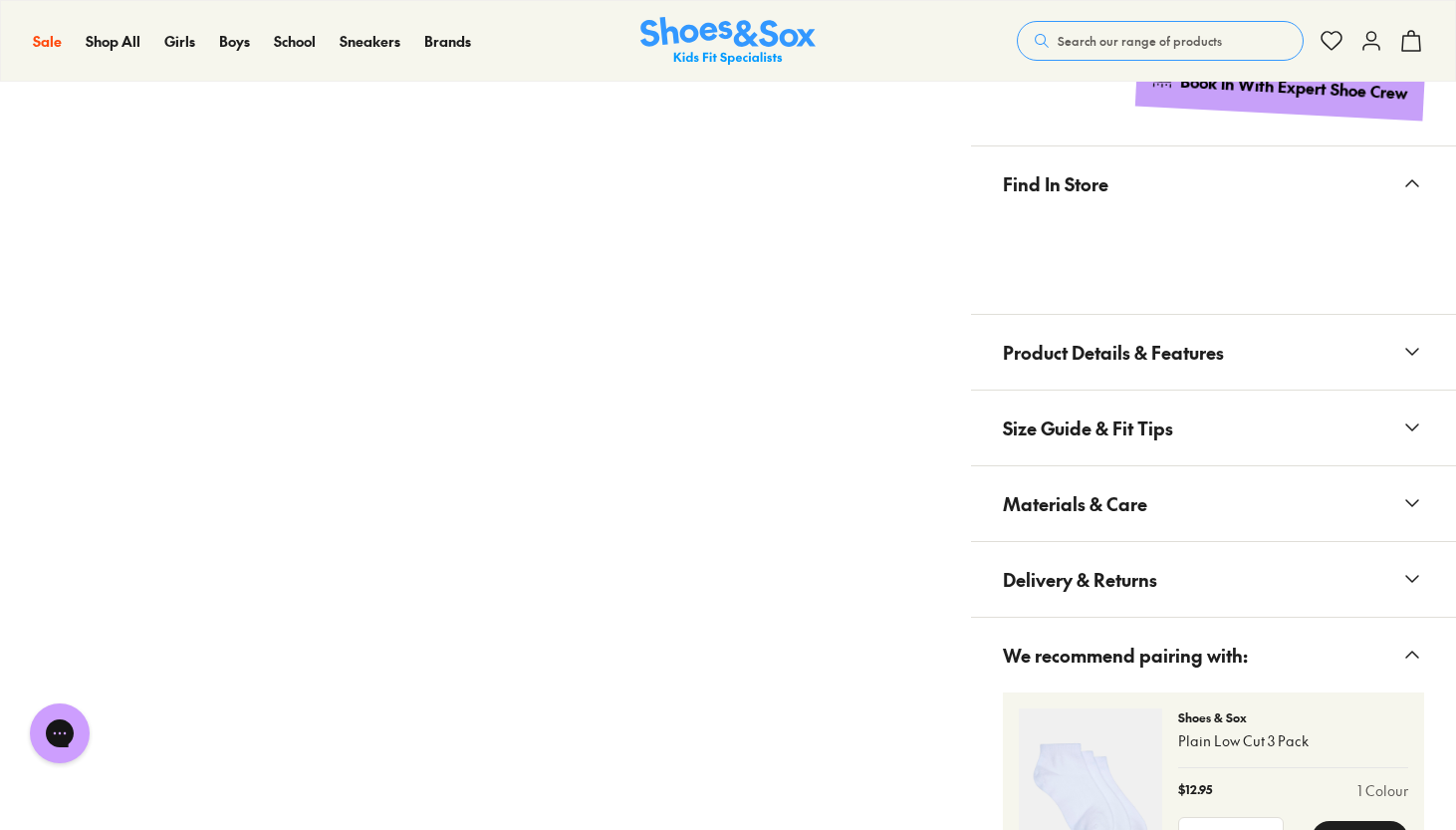 scroll, scrollTop: 0, scrollLeft: 0, axis: both 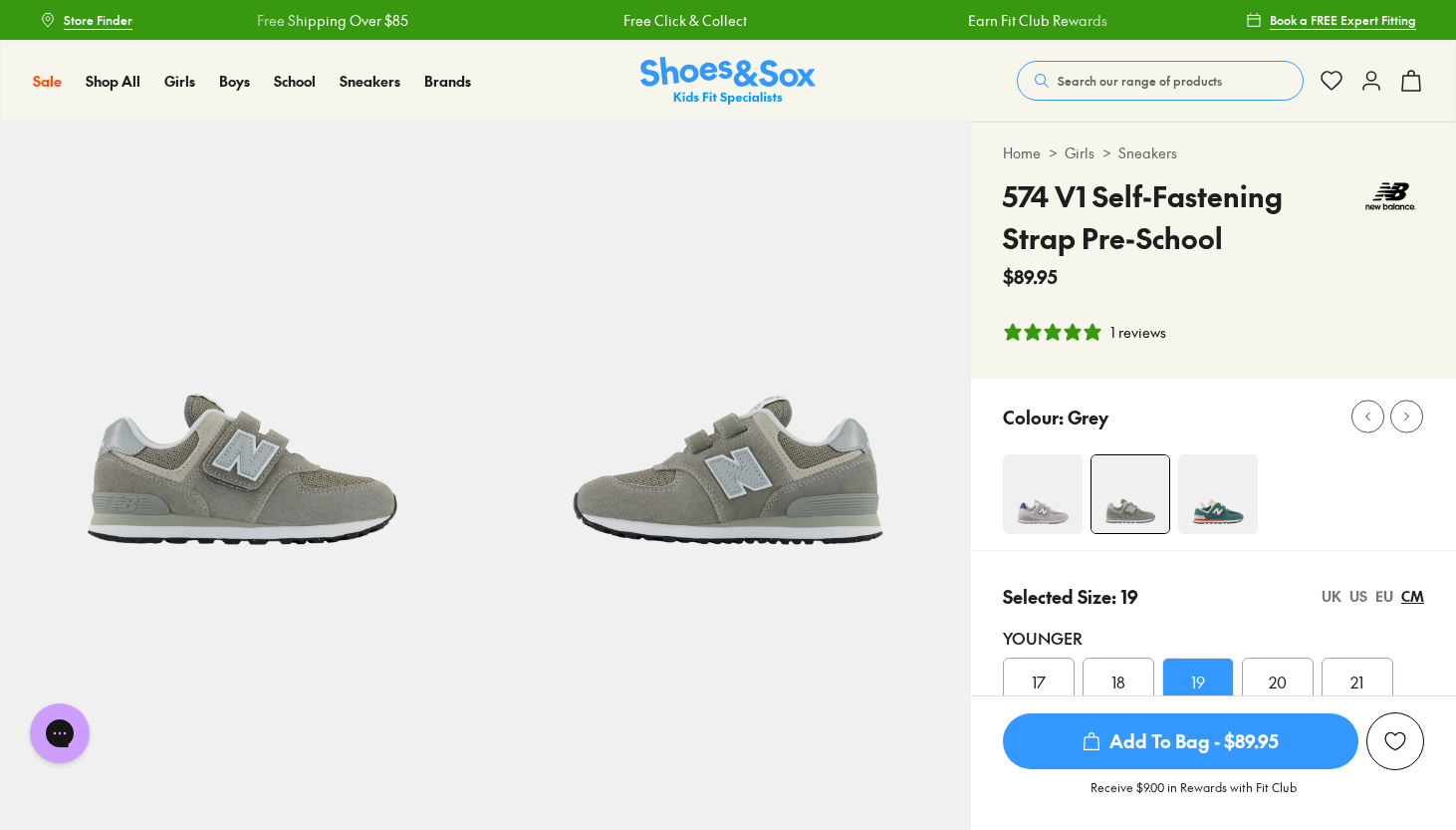 click at bounding box center [1218, 494] 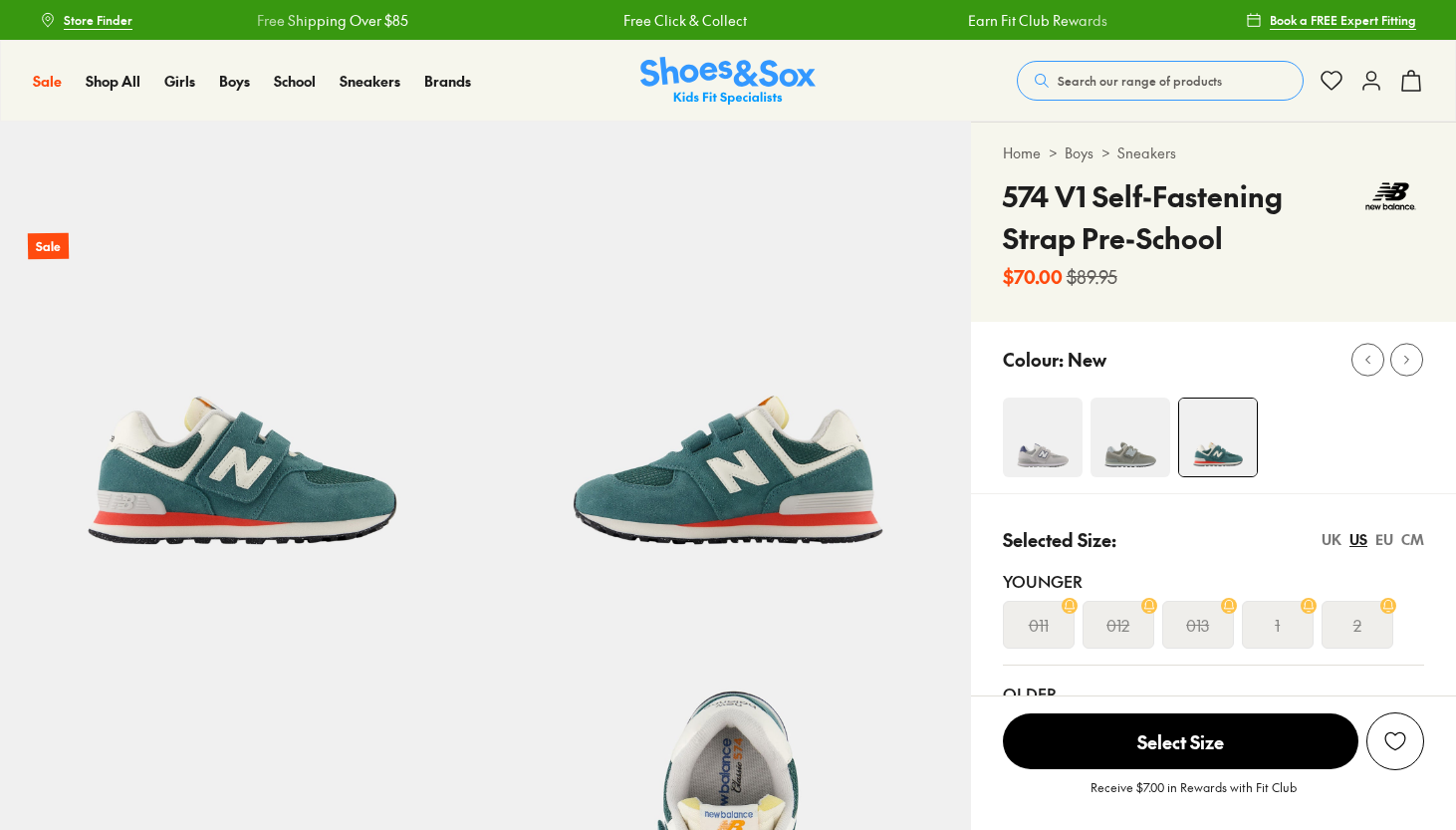 scroll, scrollTop: 0, scrollLeft: 0, axis: both 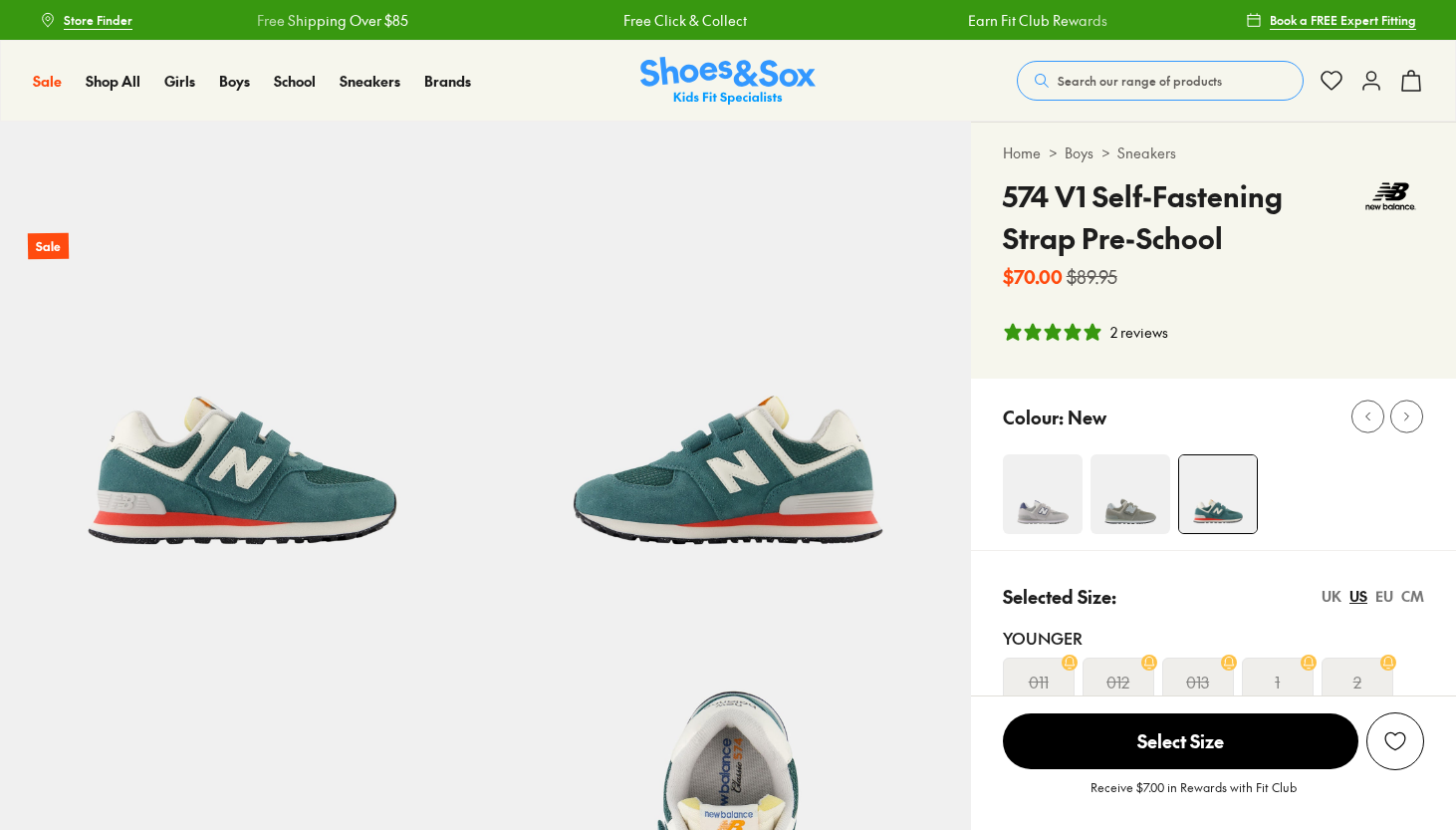 select on "*" 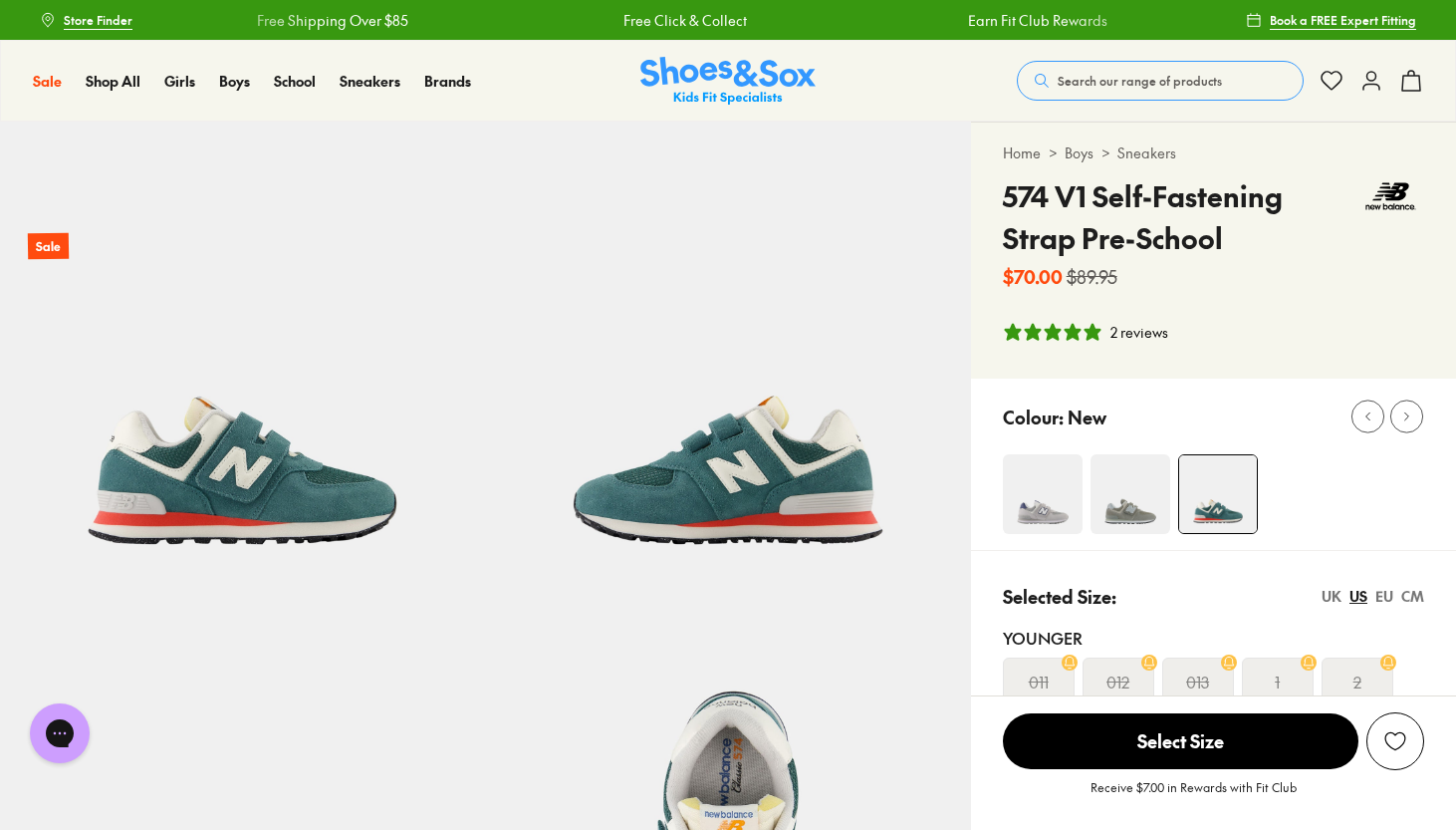 scroll, scrollTop: 0, scrollLeft: 0, axis: both 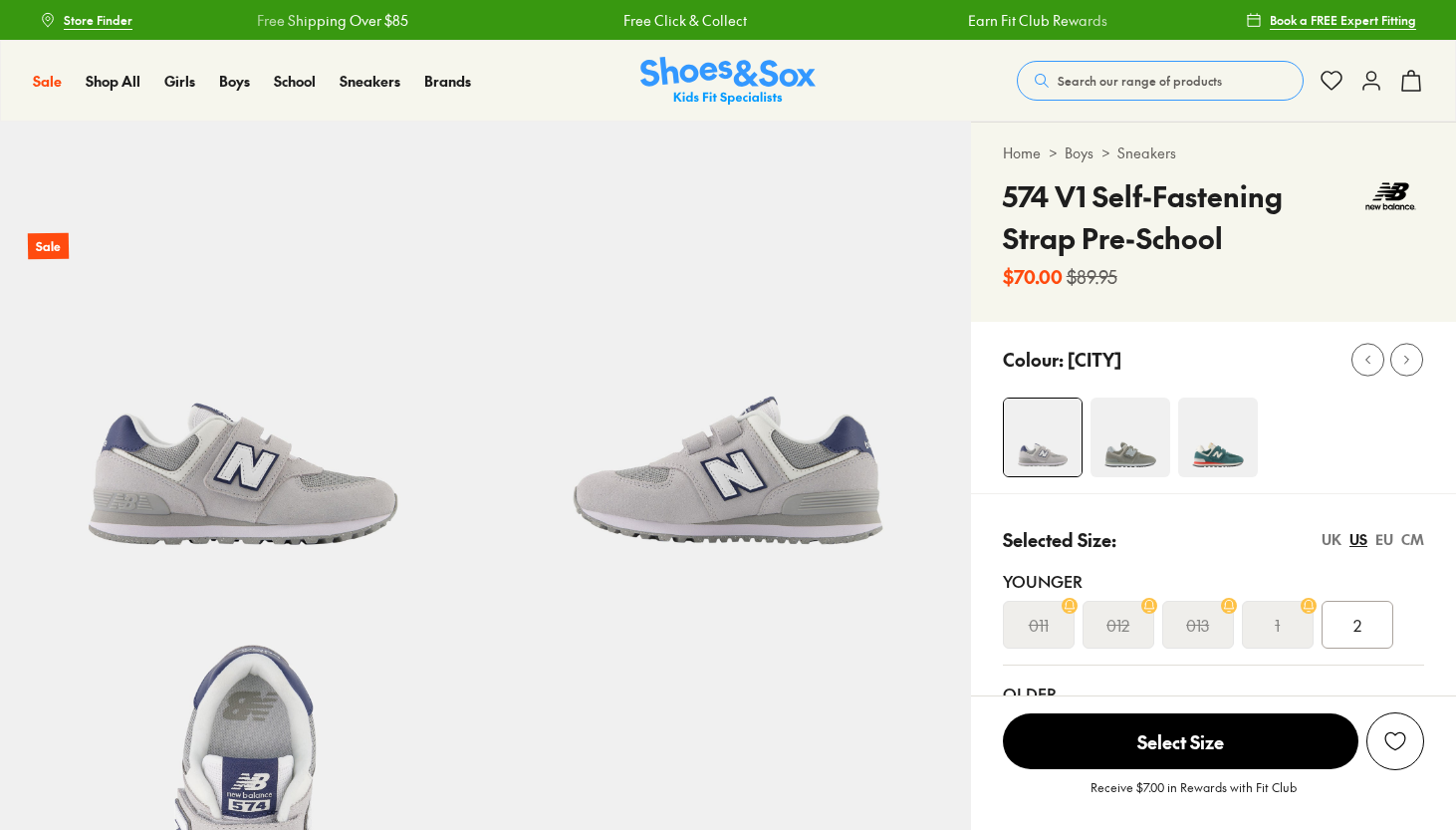 select on "*" 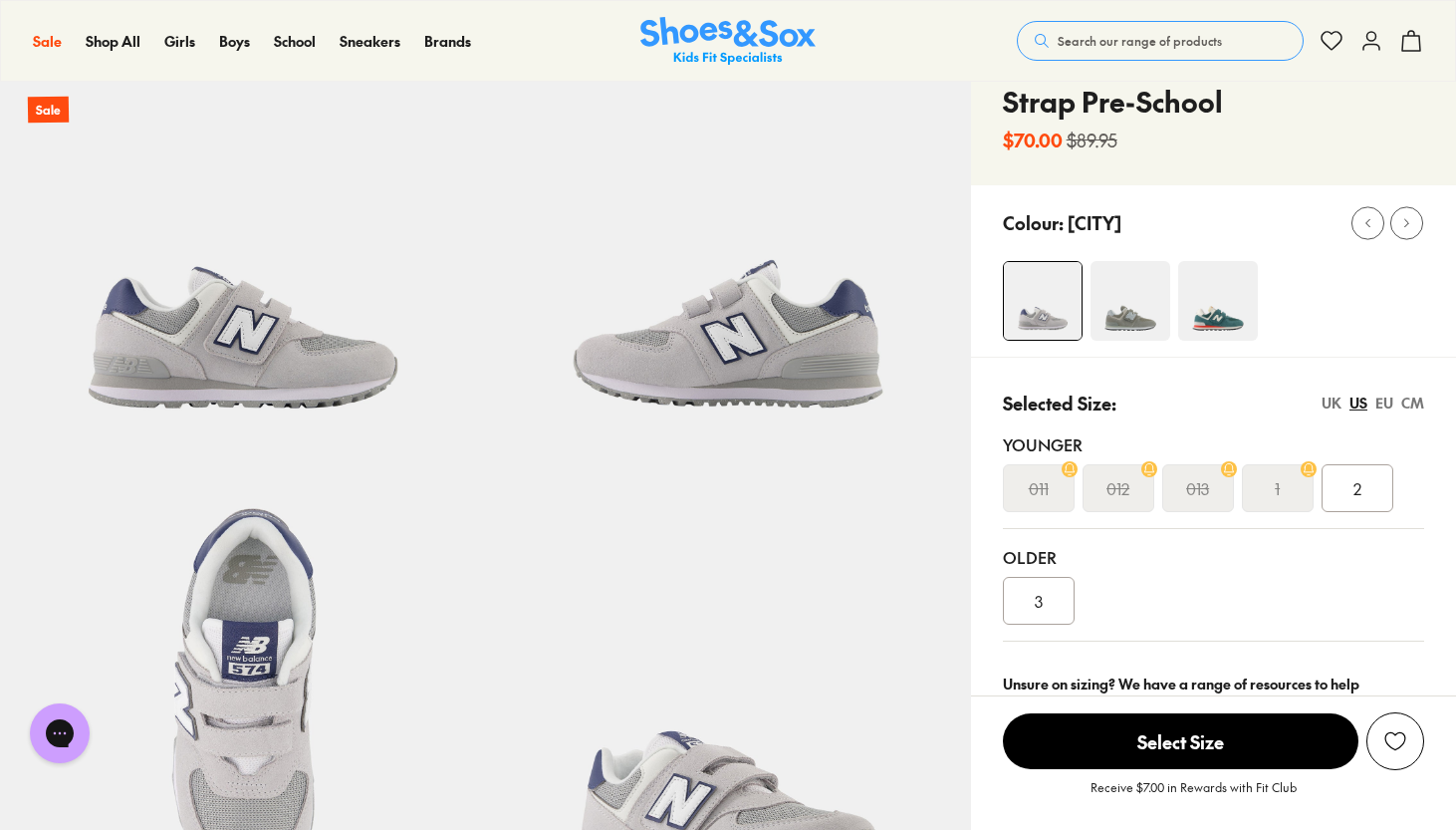 scroll, scrollTop: 134, scrollLeft: 0, axis: vertical 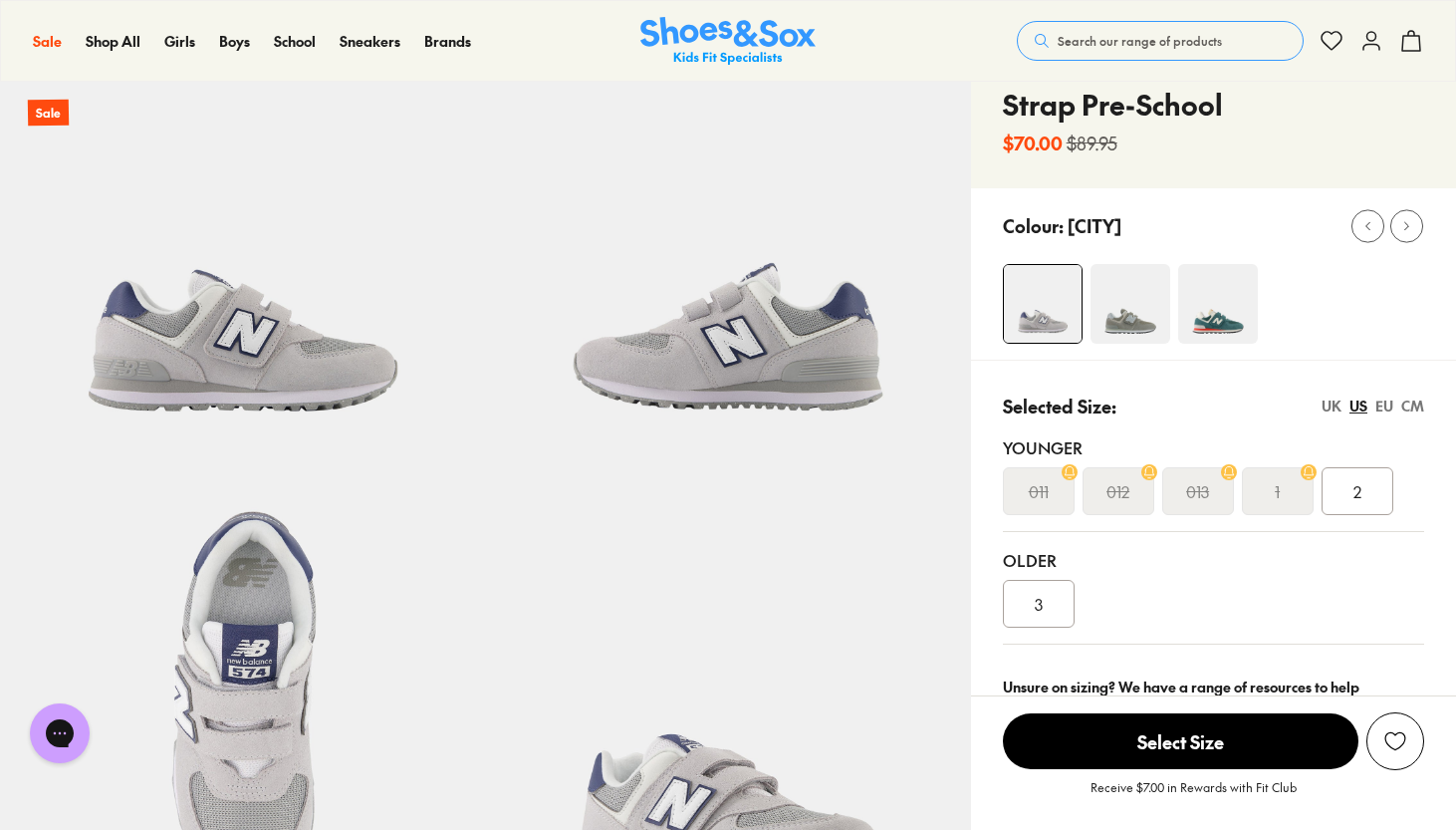 click on "CM" at bounding box center (1412, 406) 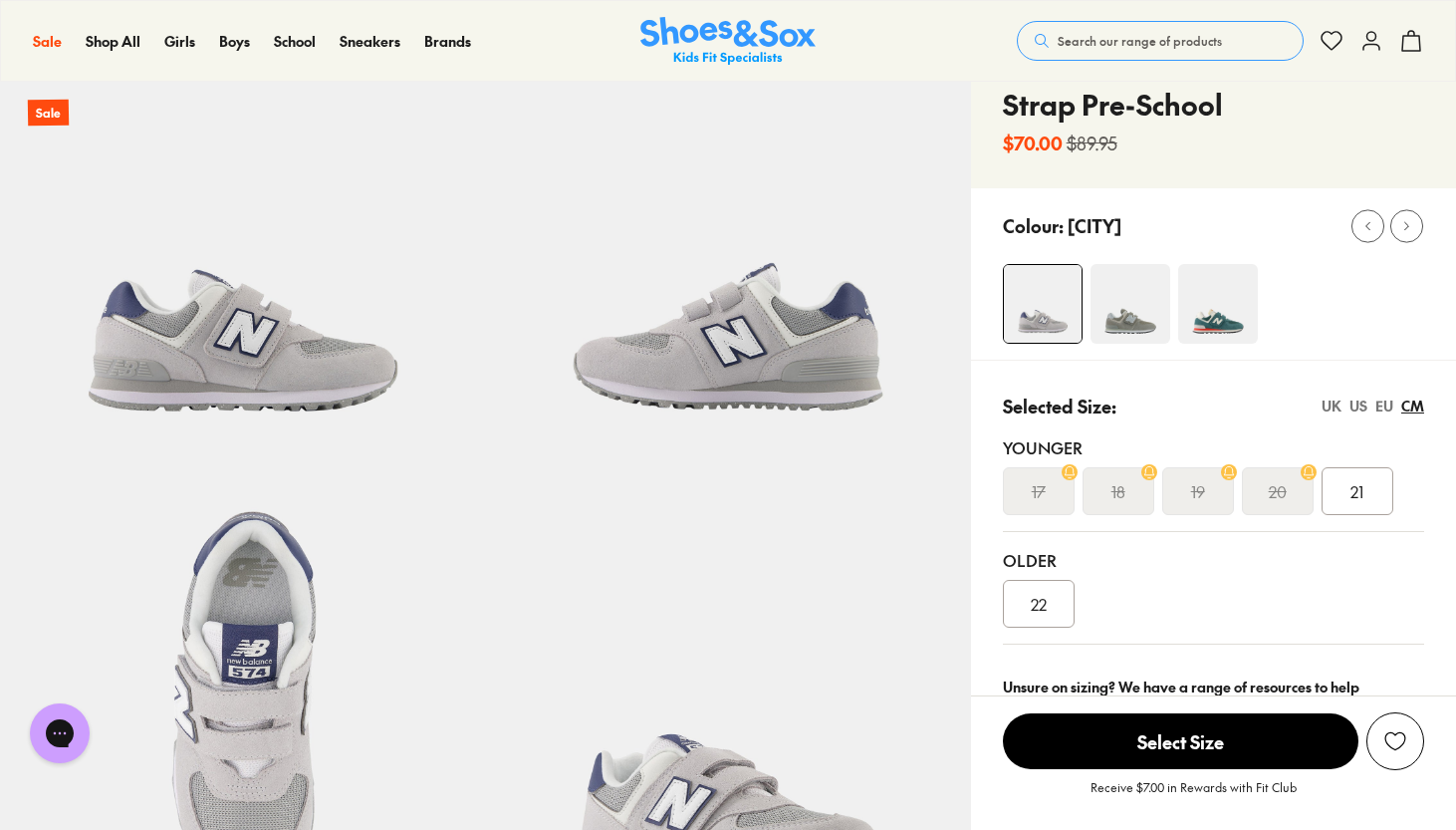 click at bounding box center [1218, 304] 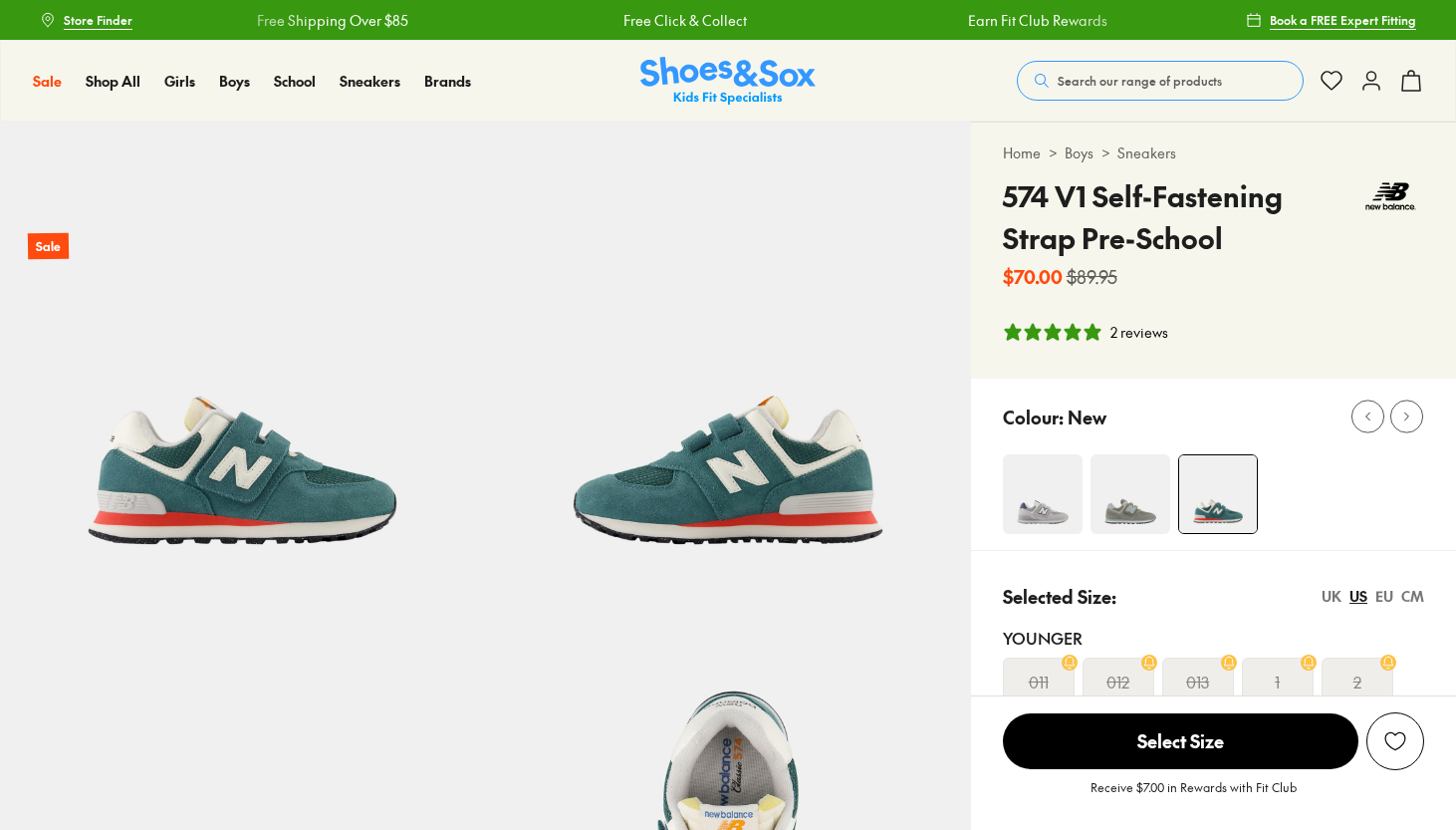 scroll, scrollTop: 0, scrollLeft: 0, axis: both 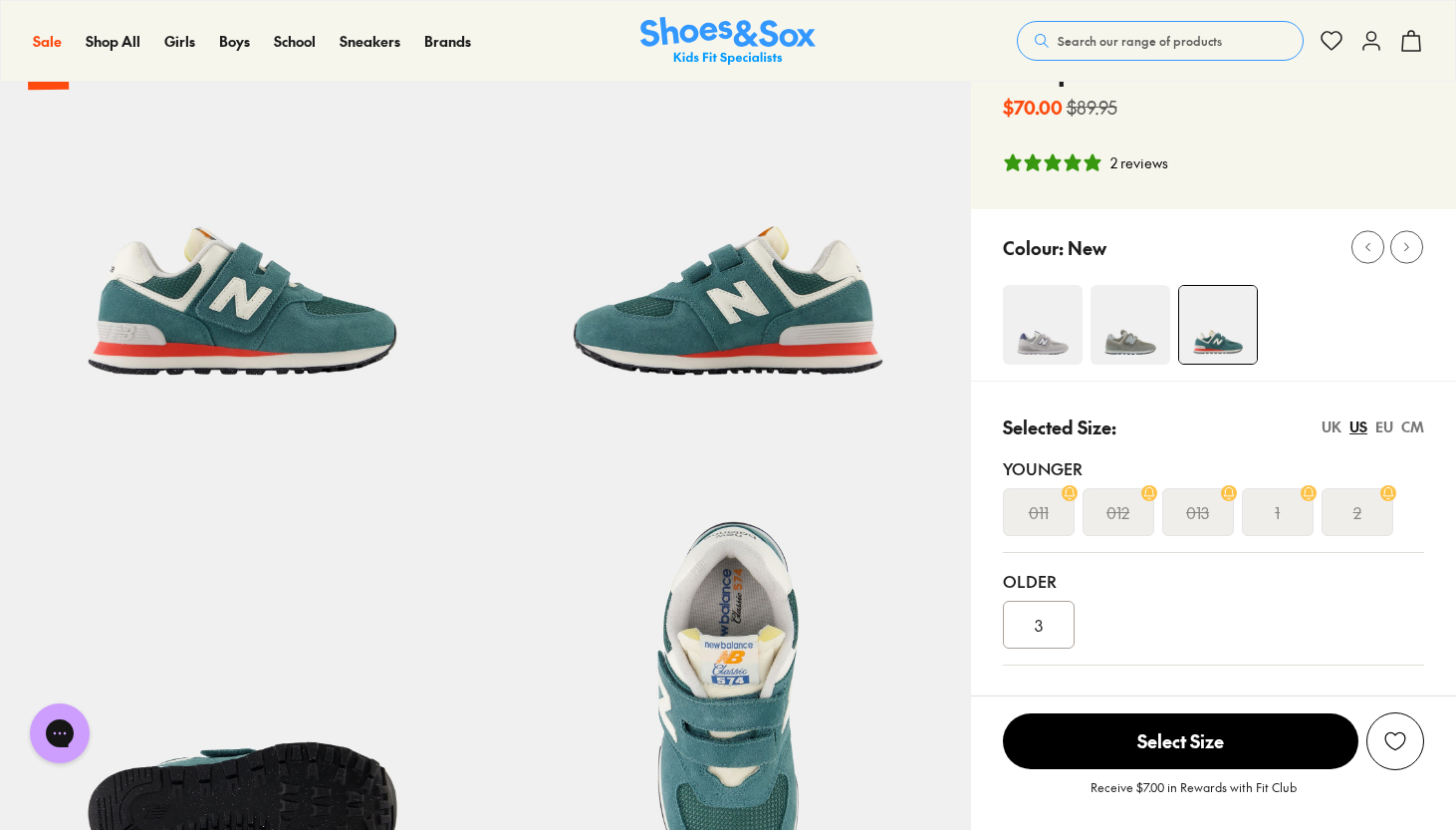 click on "CM" at bounding box center (1412, 426) 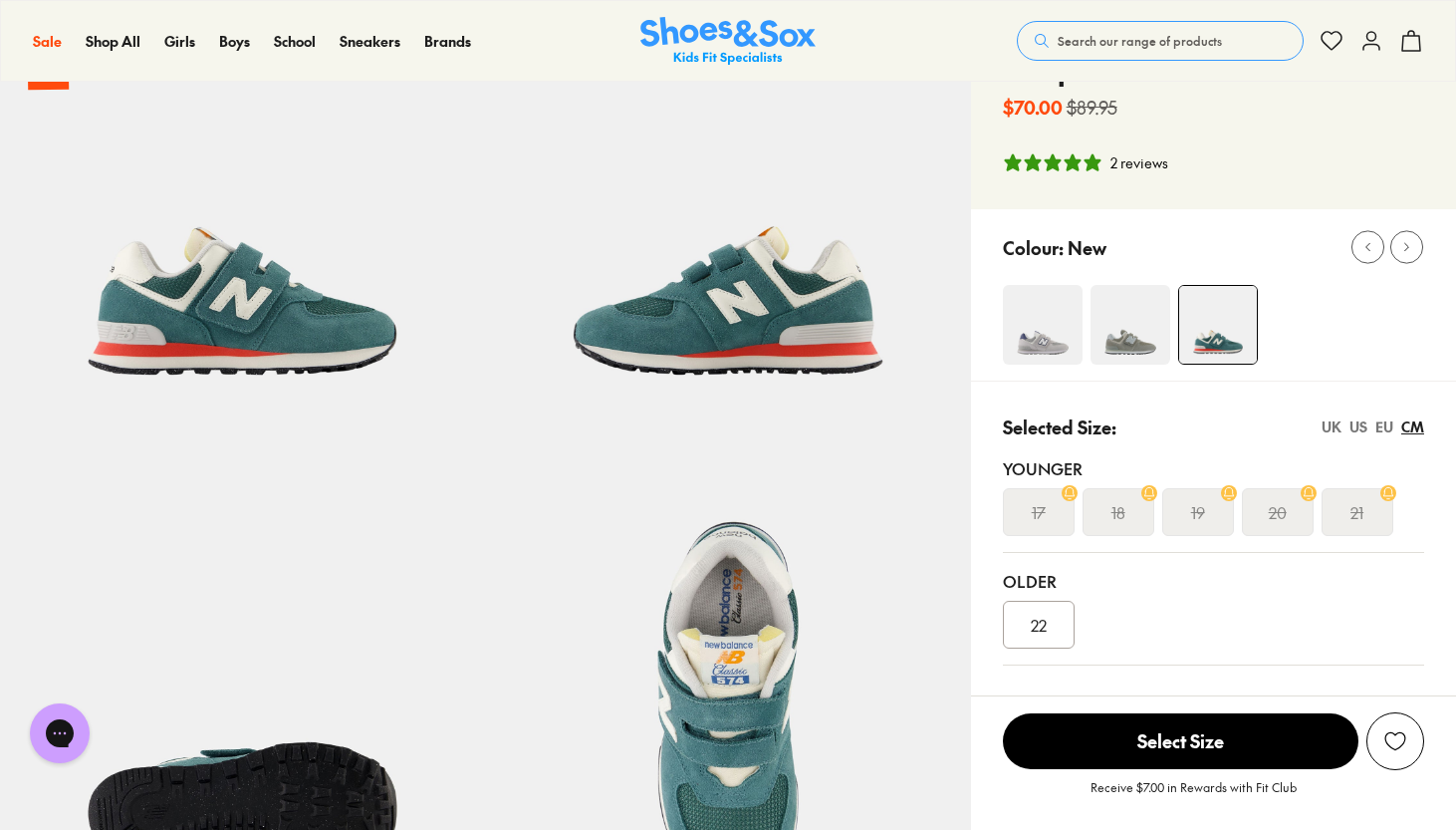 click at bounding box center (1130, 325) 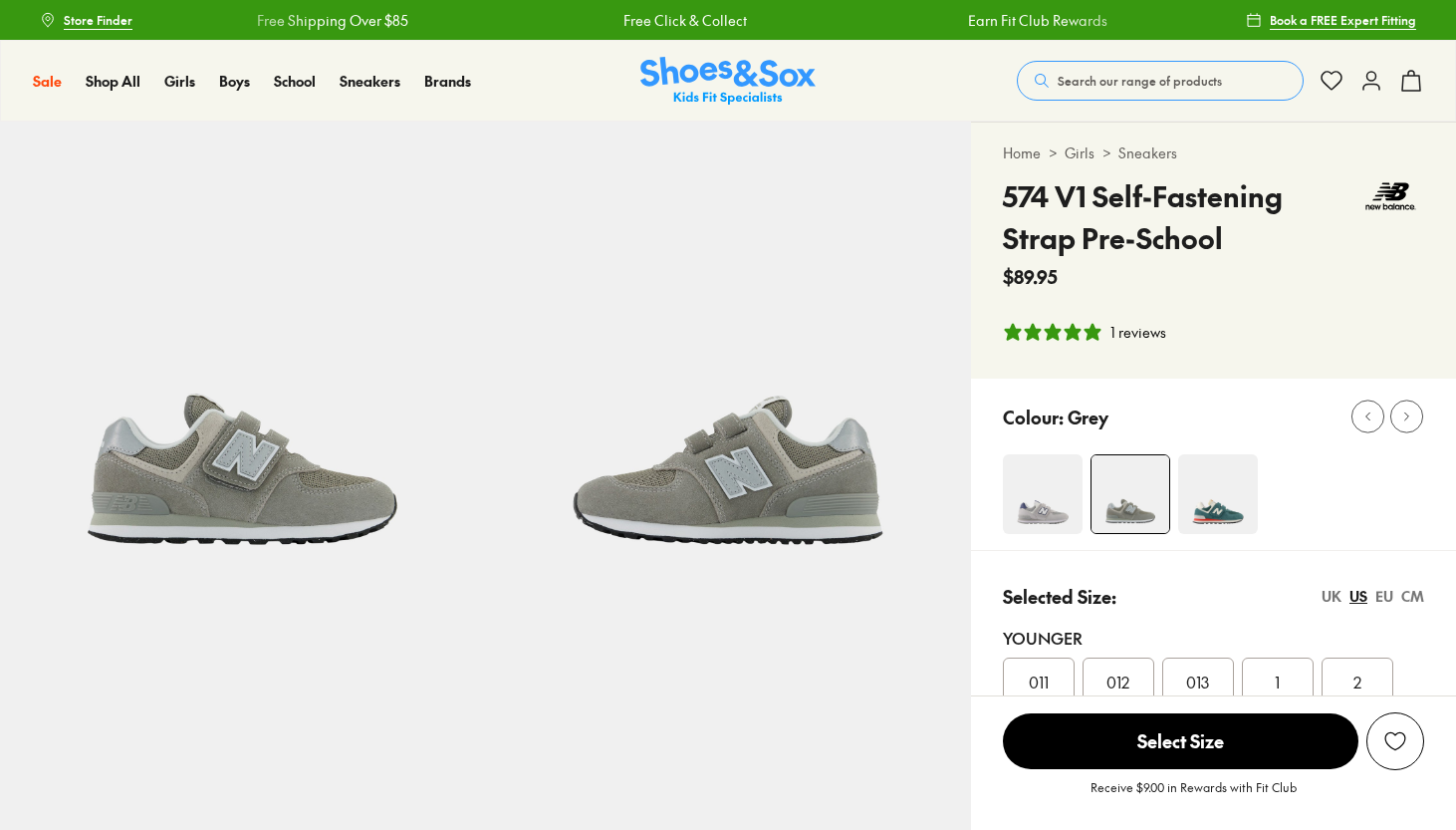 select on "*" 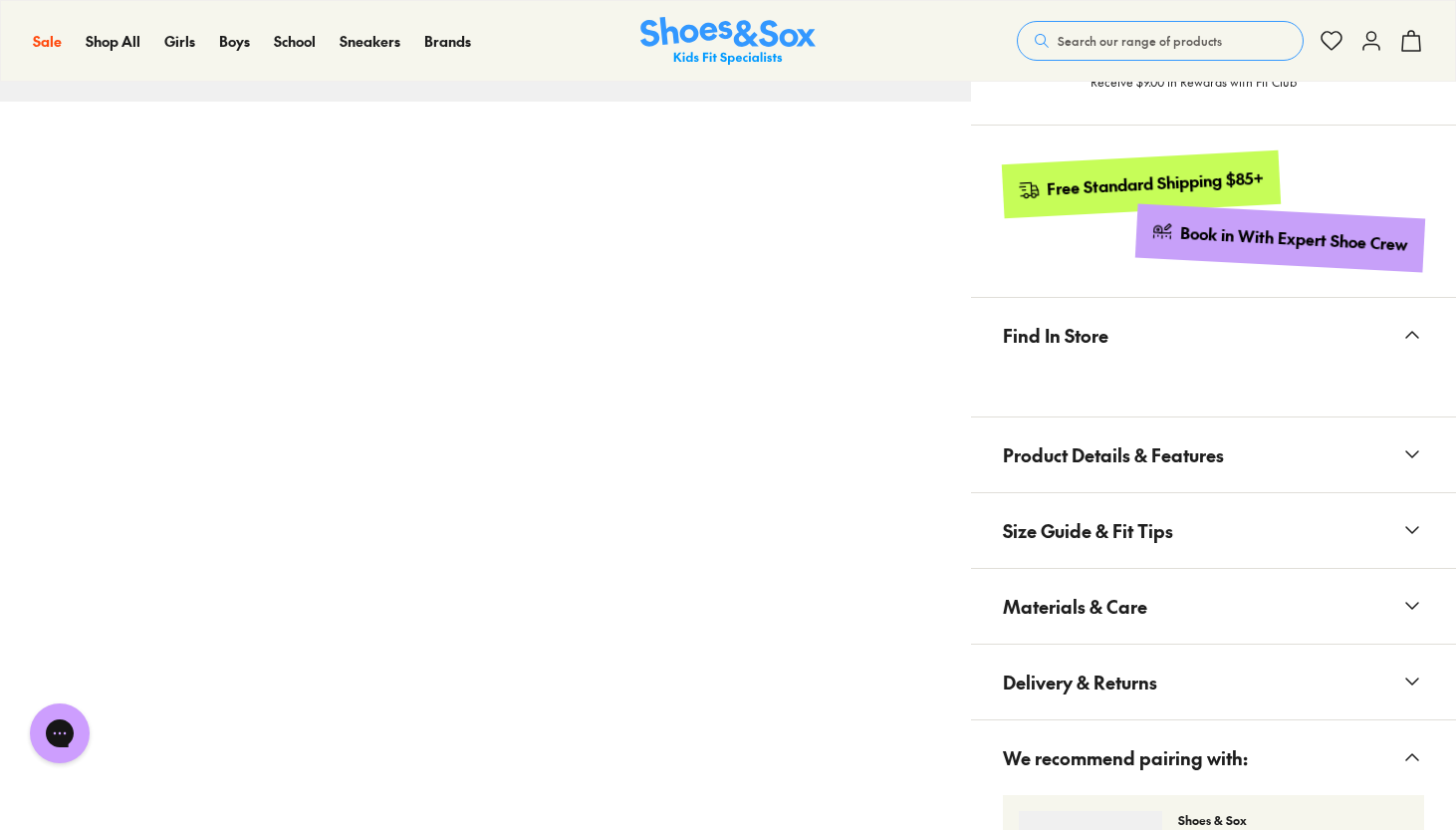scroll, scrollTop: 192, scrollLeft: 0, axis: vertical 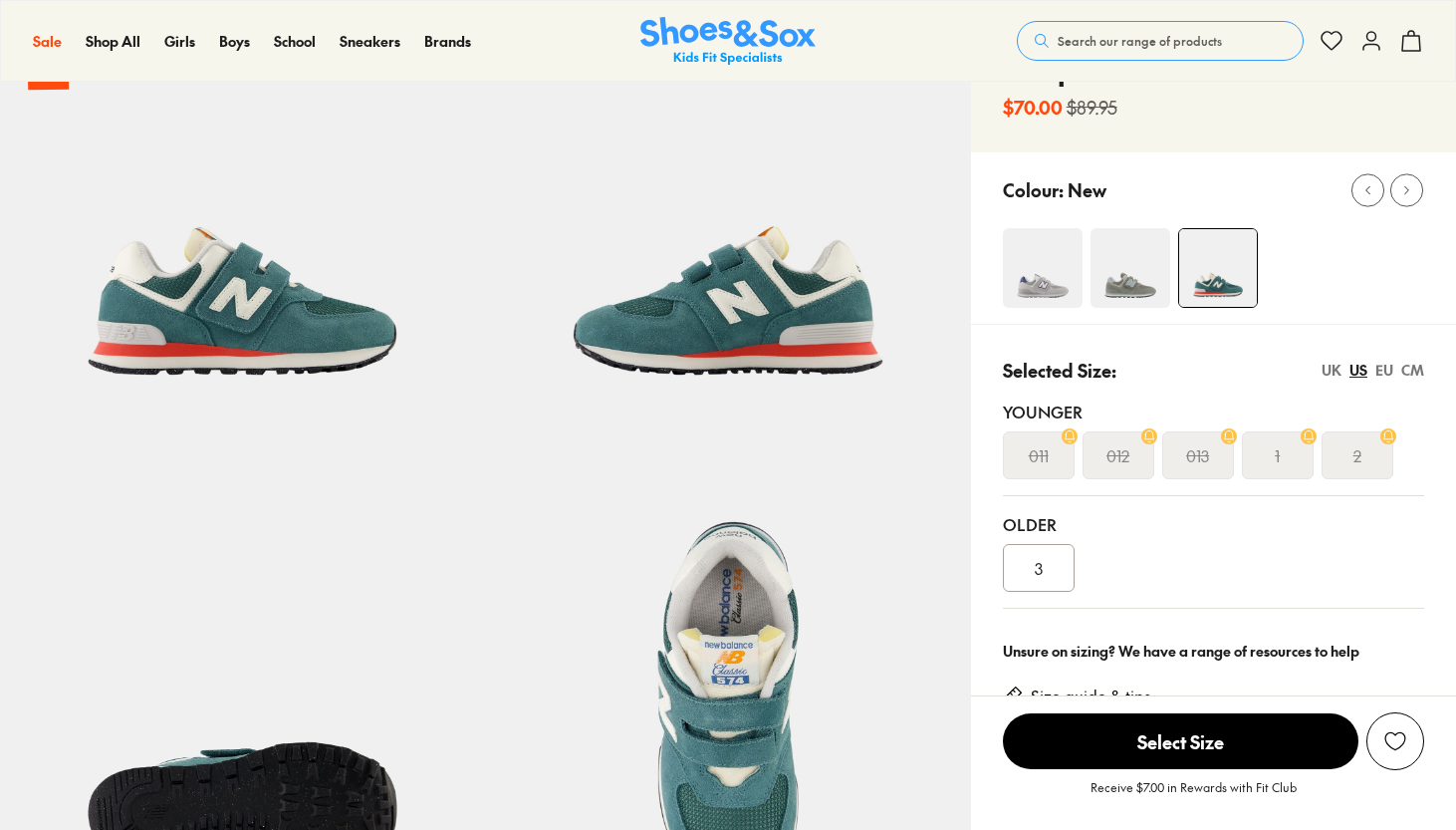 select on "*" 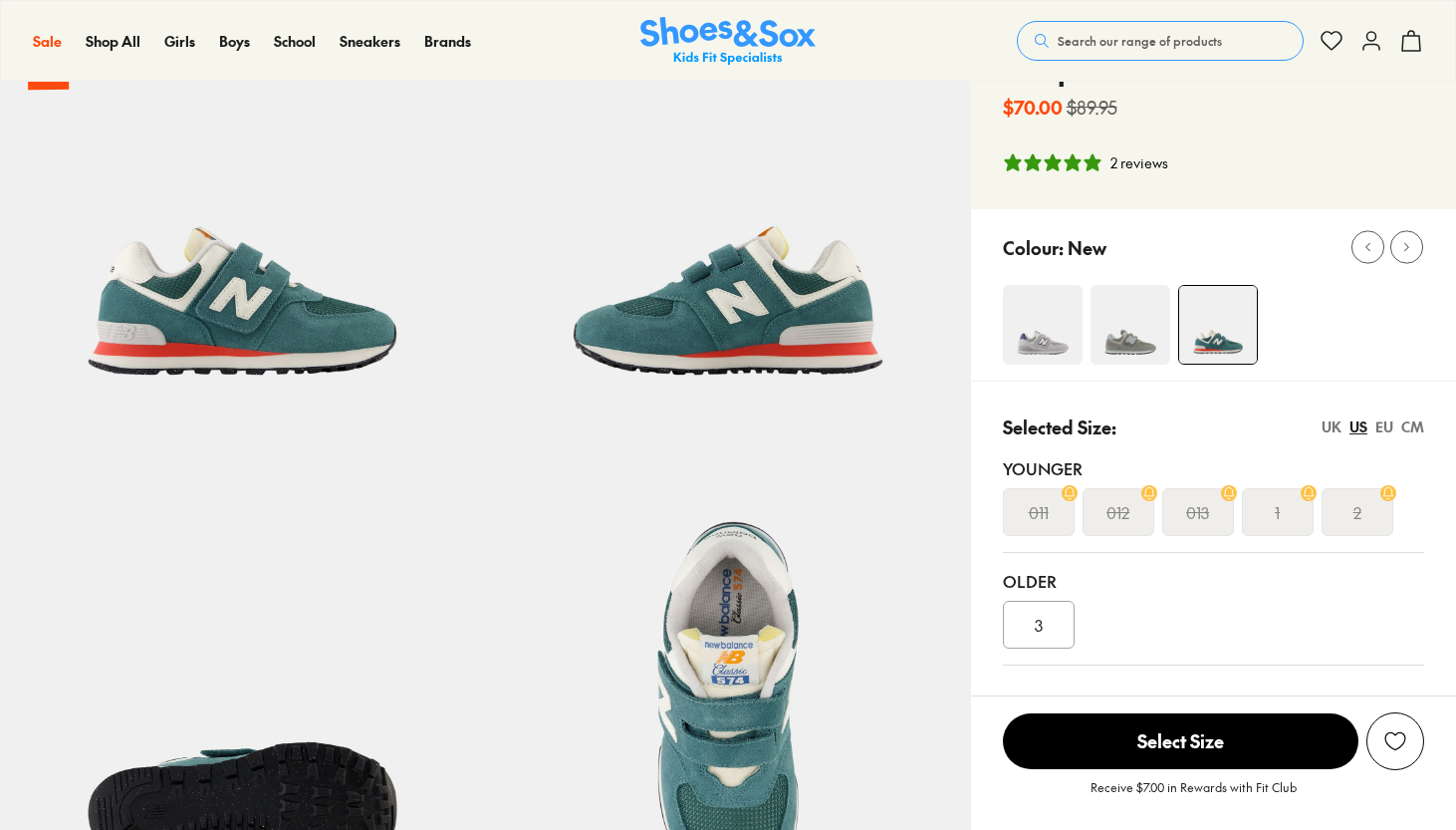 scroll, scrollTop: 169, scrollLeft: 0, axis: vertical 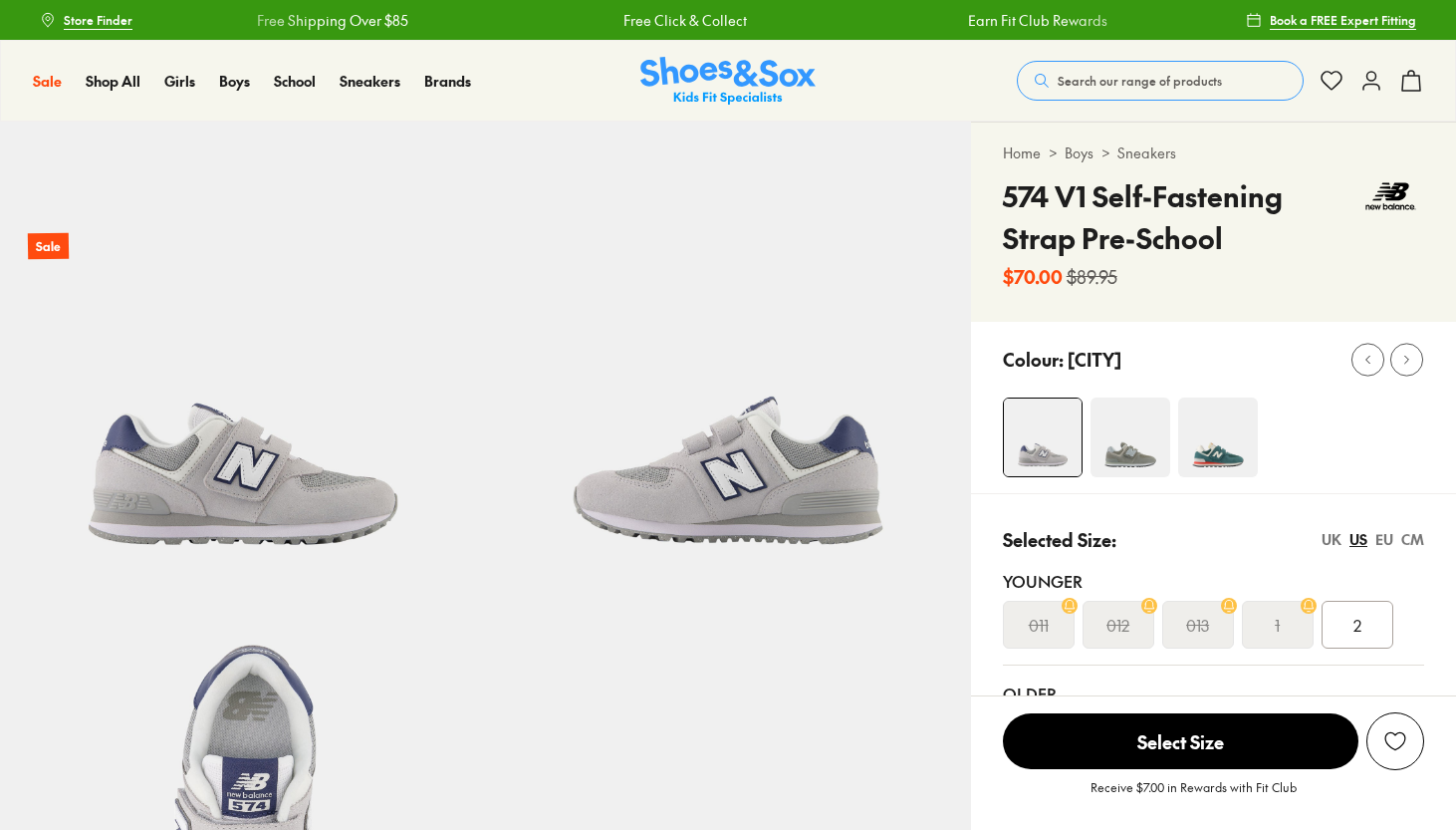 select on "*" 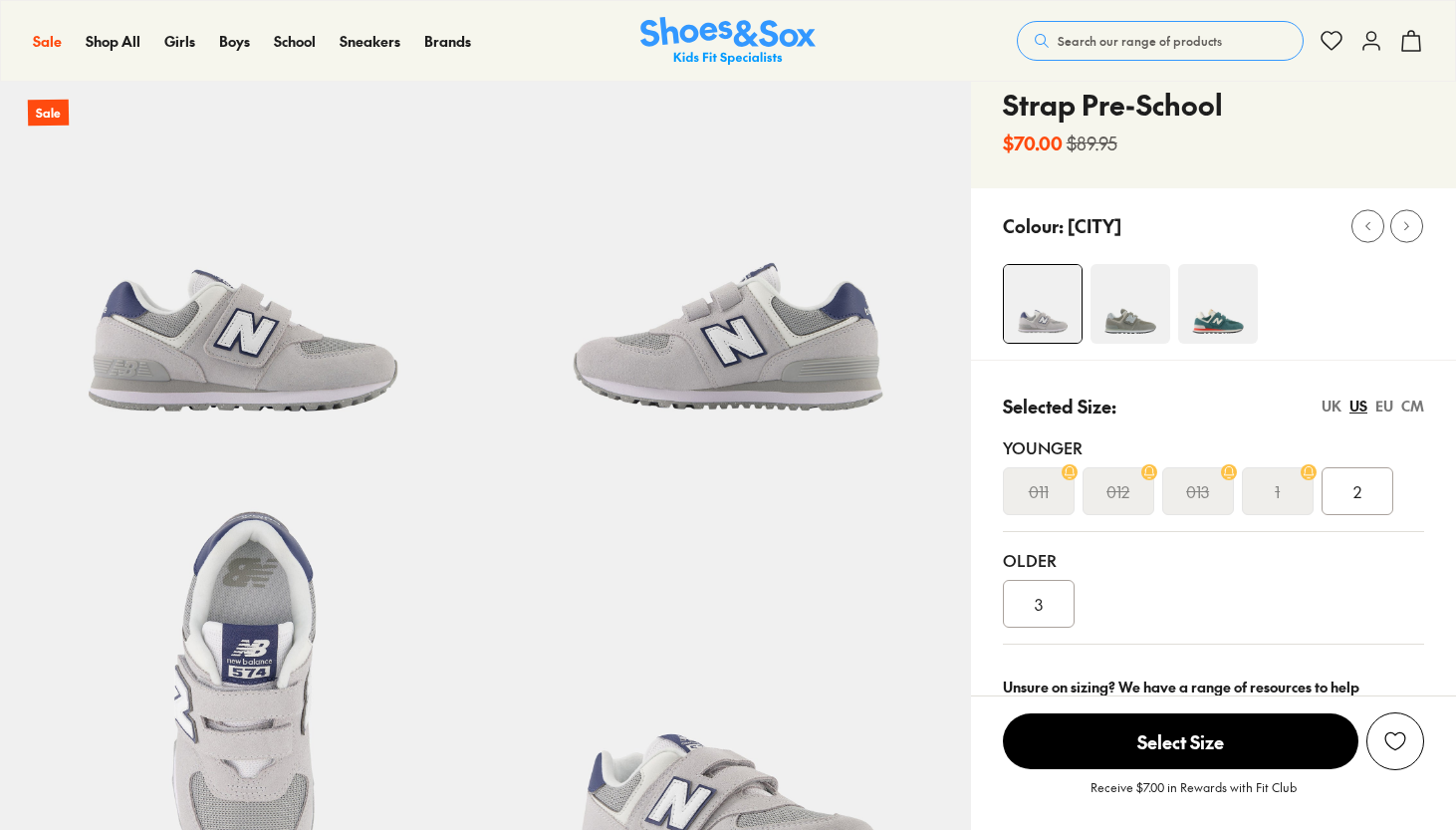scroll, scrollTop: 0, scrollLeft: 0, axis: both 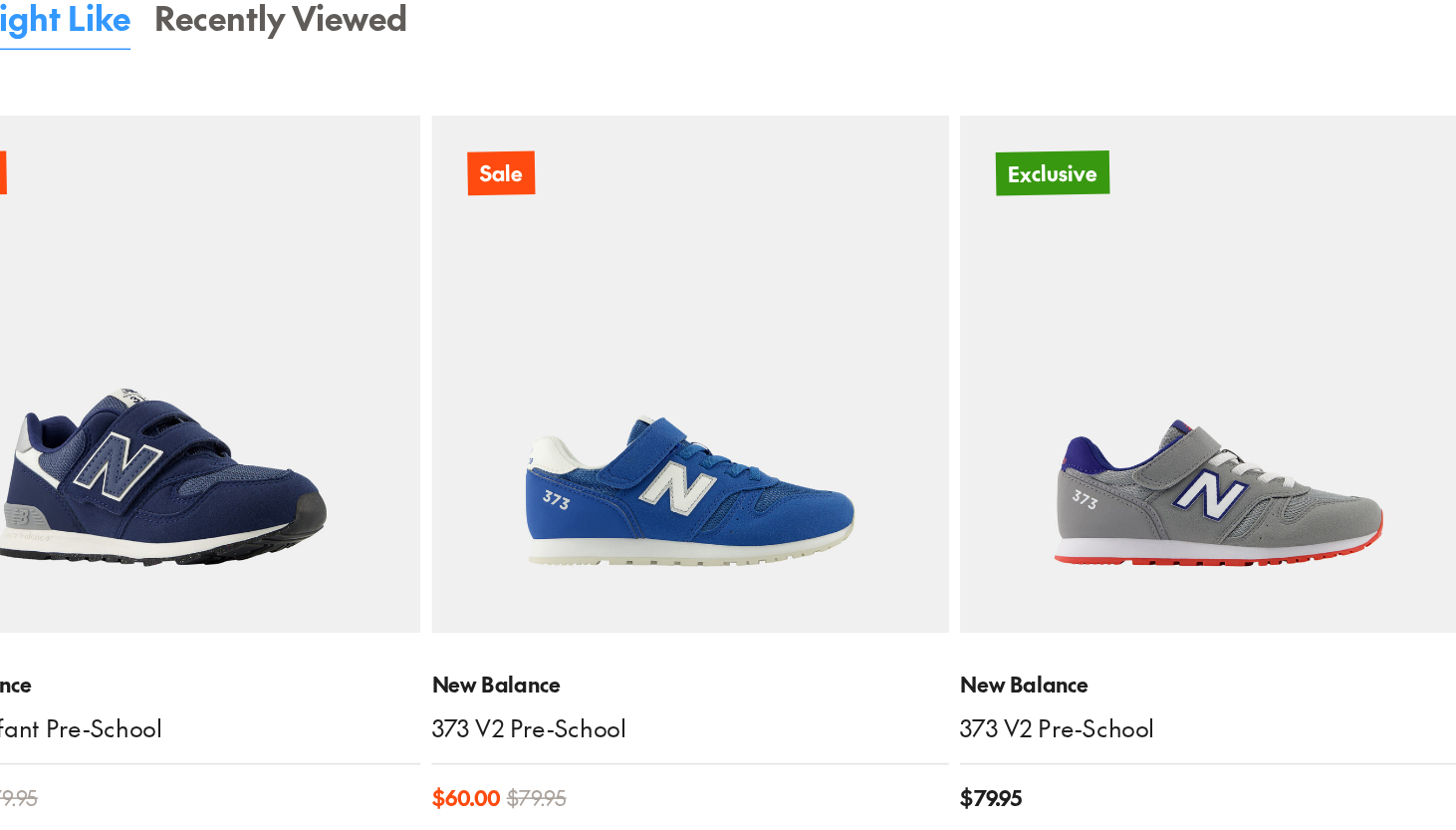 click at bounding box center (212, 396) 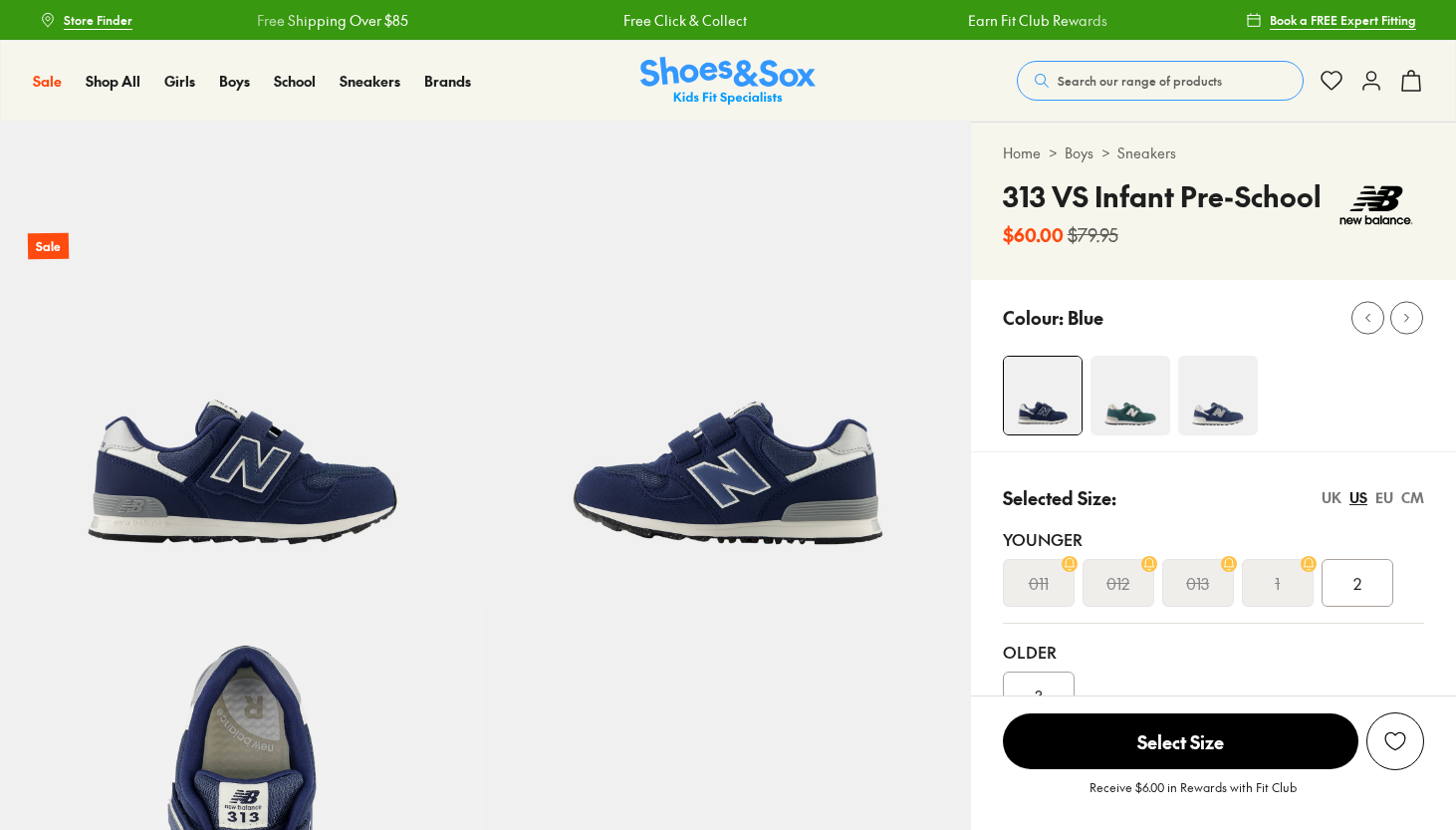 scroll, scrollTop: 0, scrollLeft: 0, axis: both 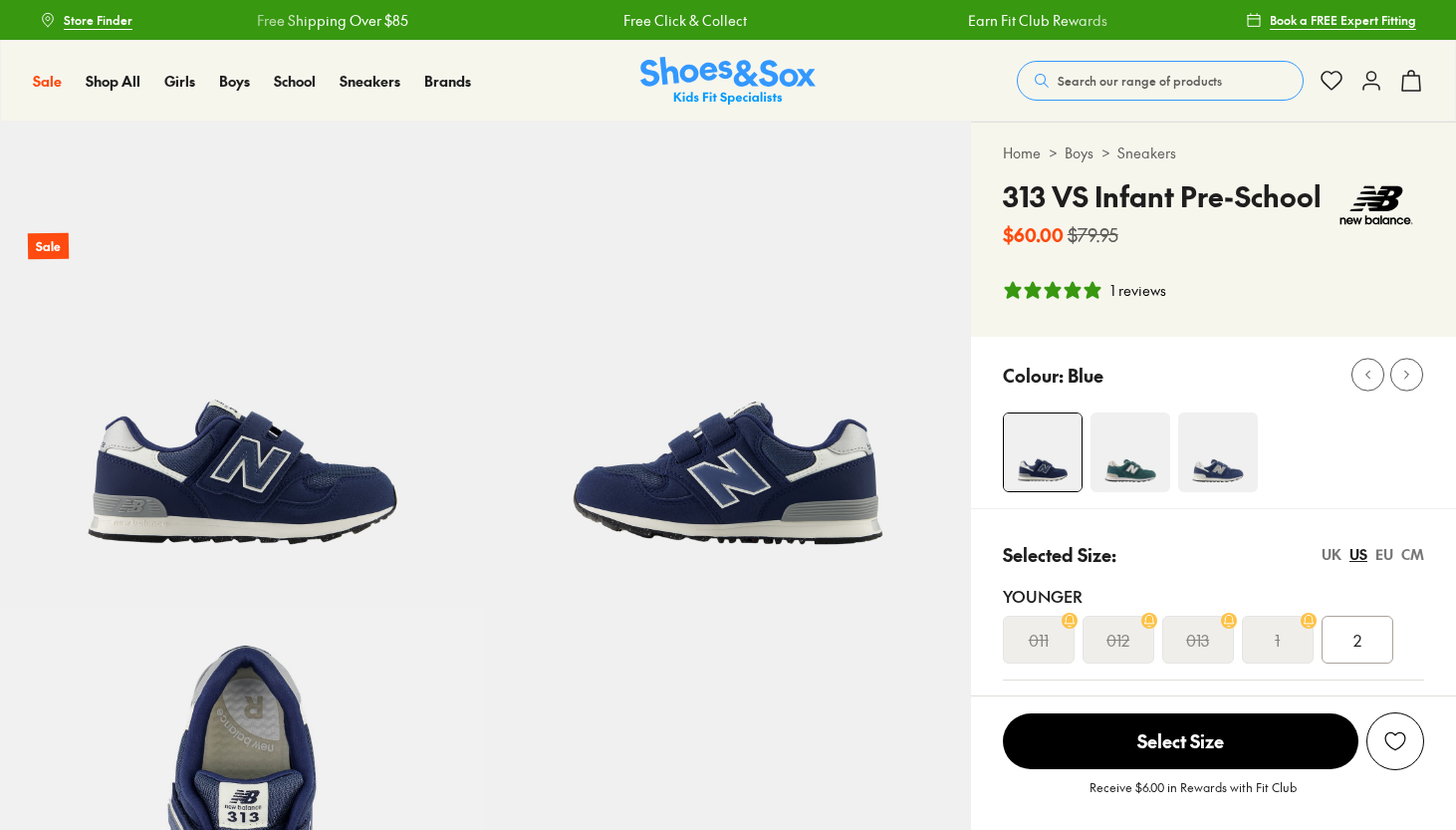 select on "*" 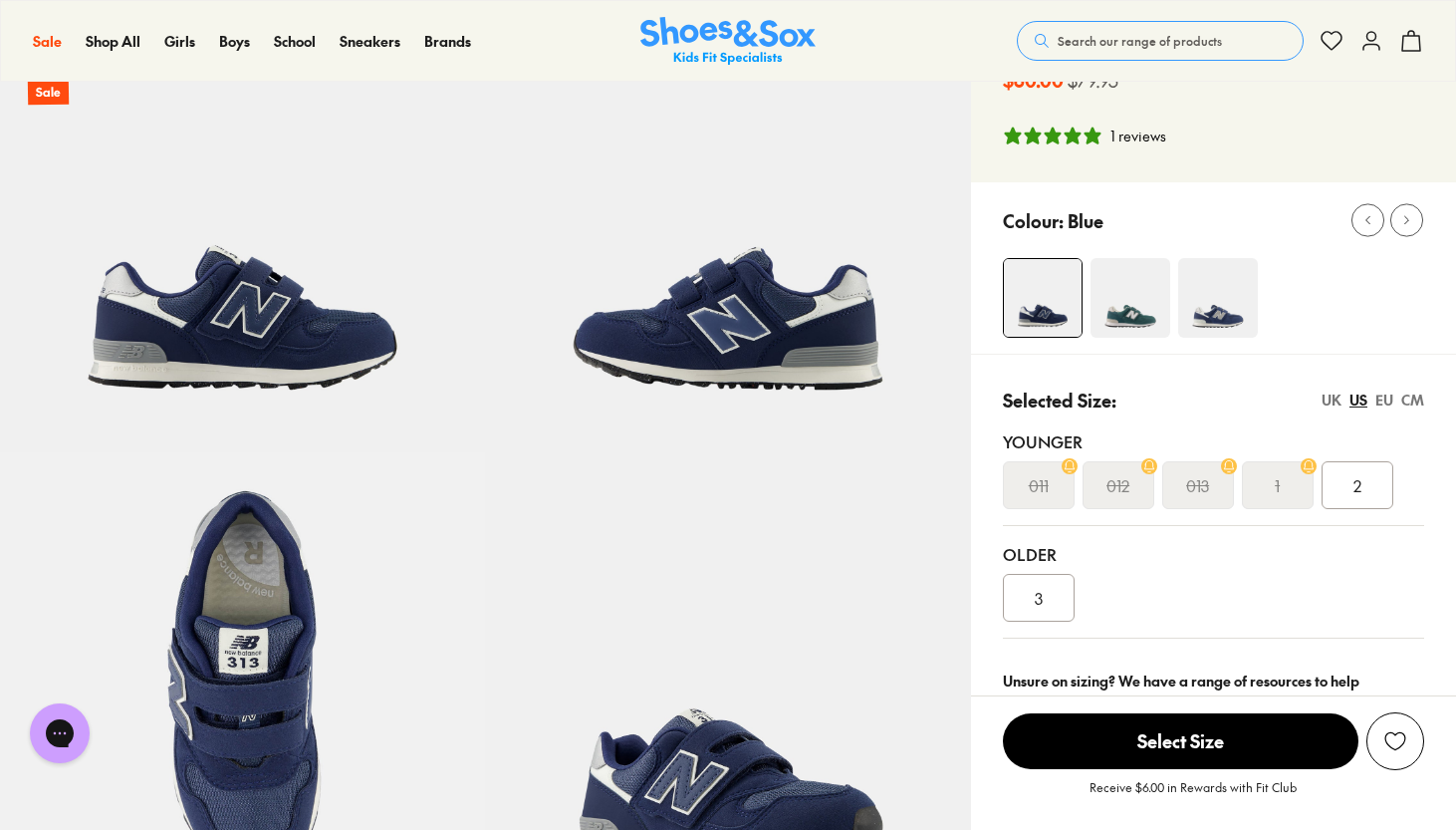 scroll, scrollTop: 213, scrollLeft: 0, axis: vertical 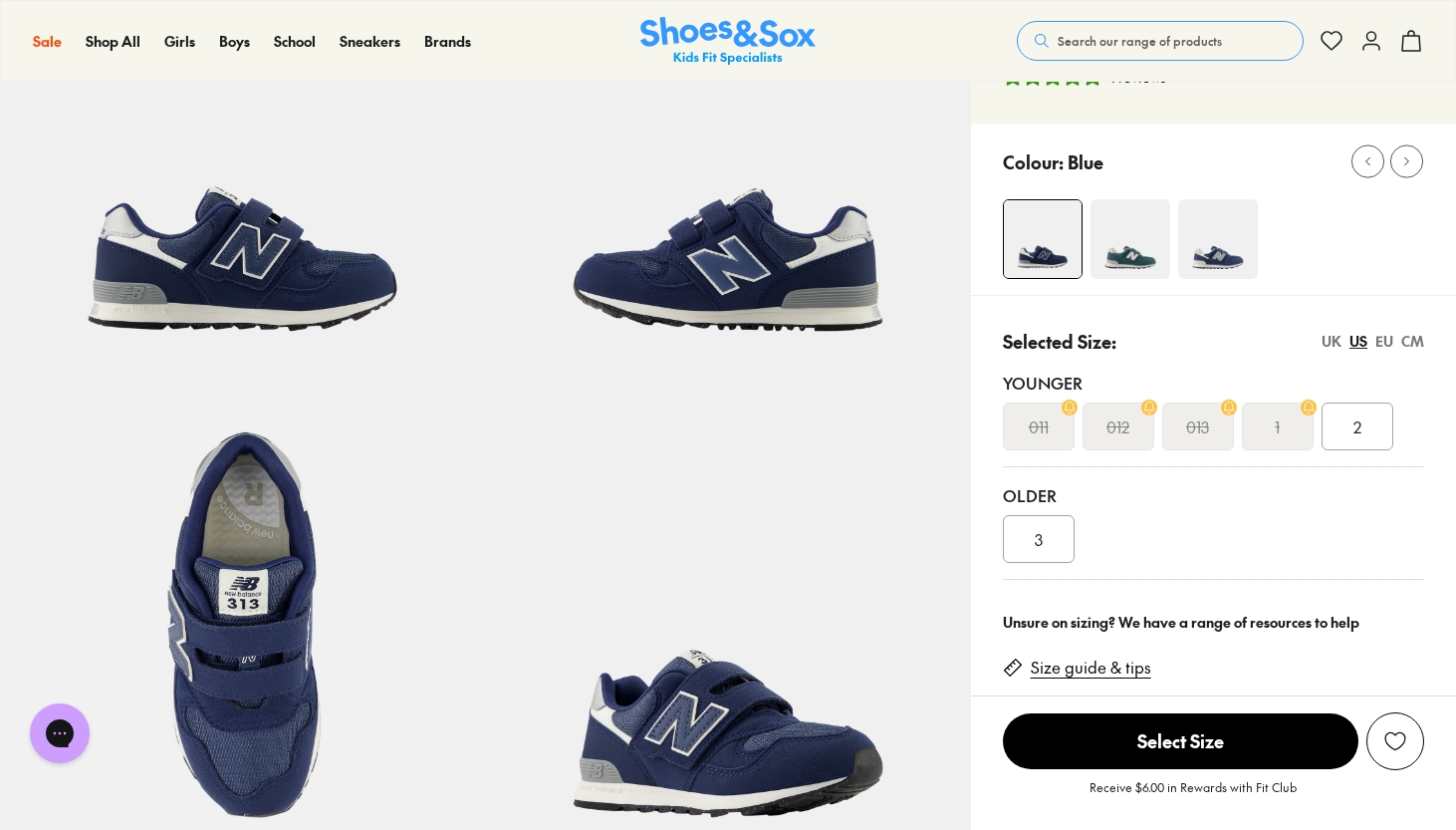 click on "CM" at bounding box center [1412, 341] 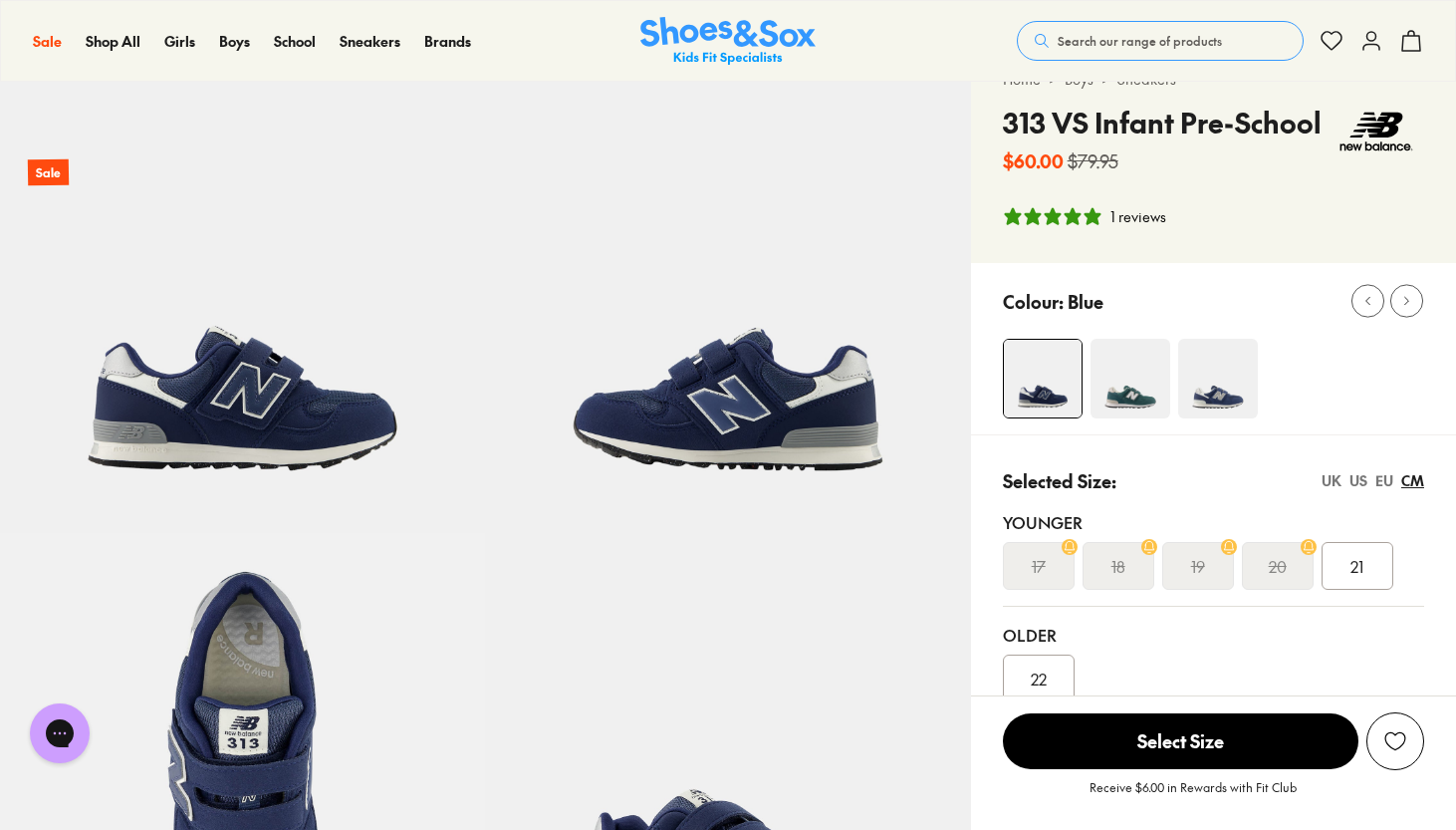 scroll, scrollTop: 0, scrollLeft: 0, axis: both 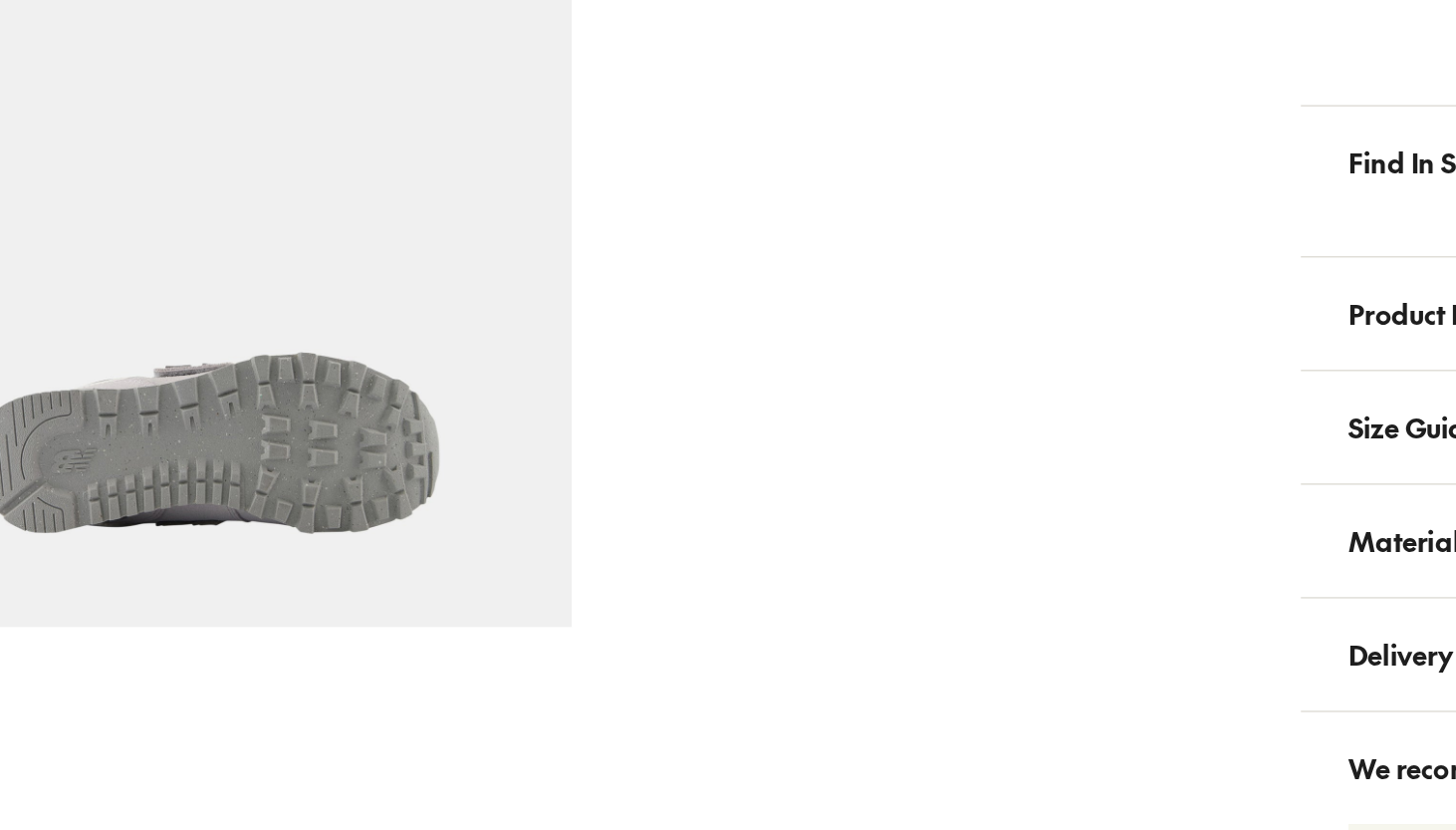 select on "*" 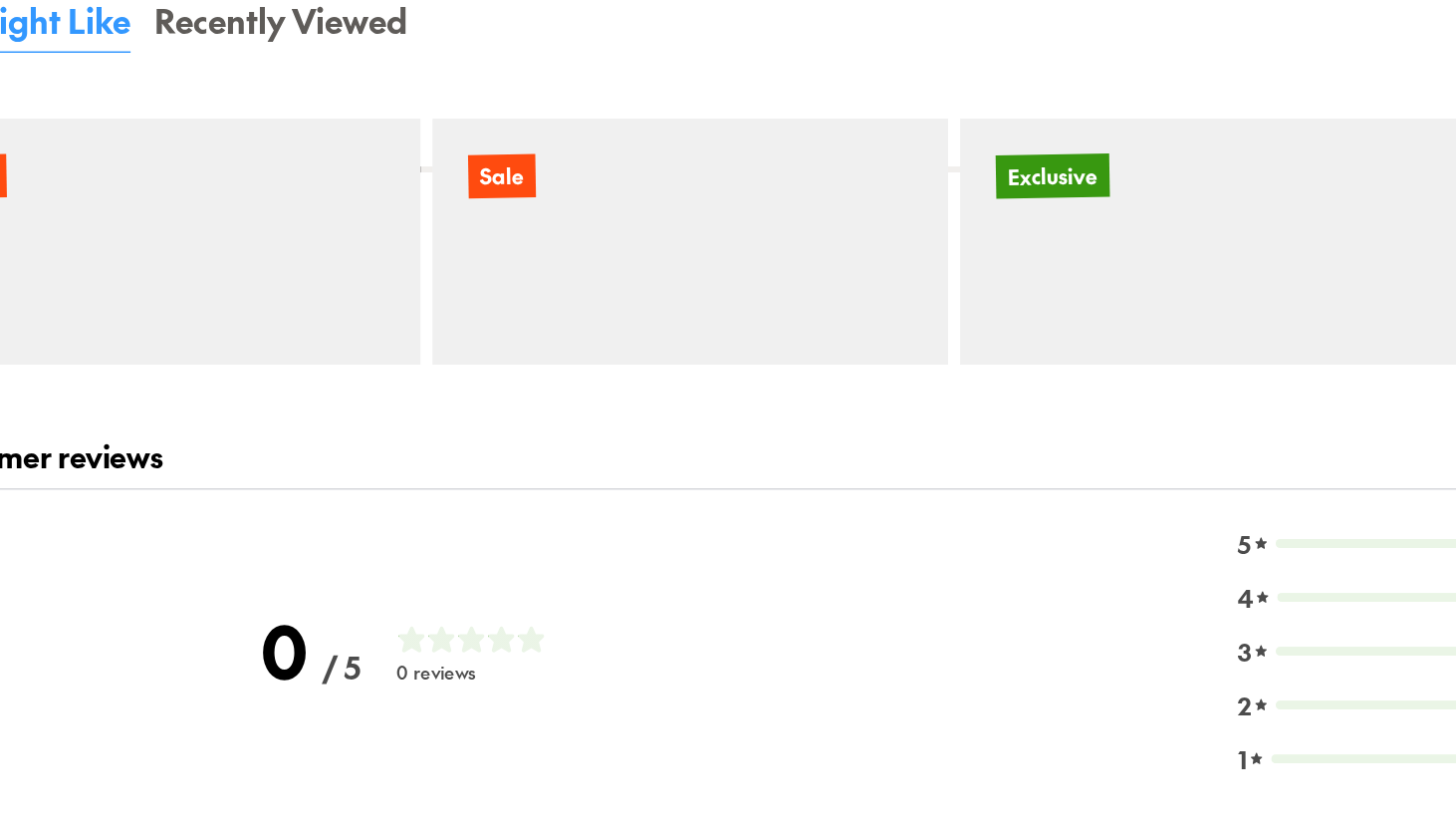 scroll, scrollTop: 0, scrollLeft: 0, axis: both 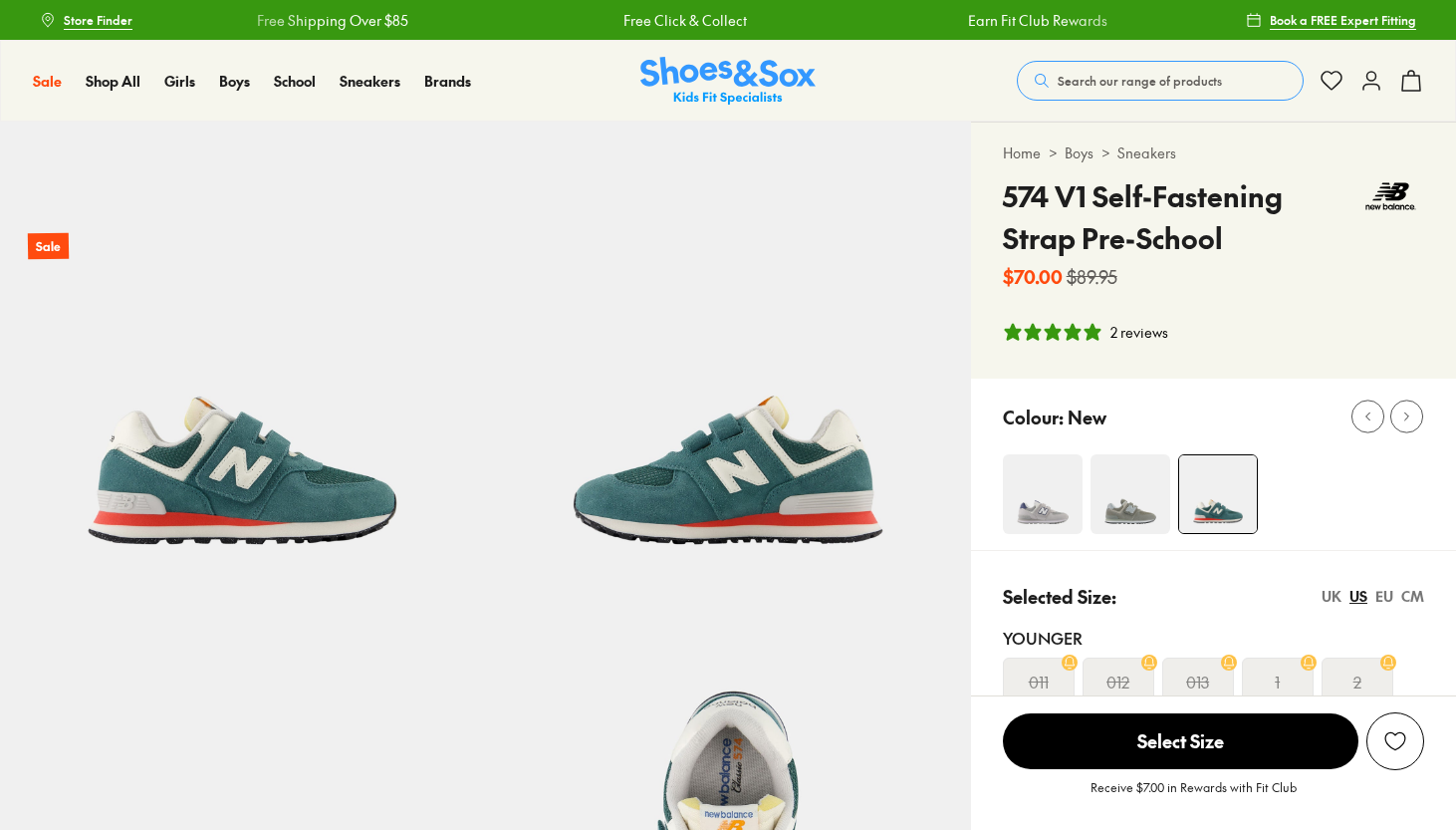 select on "*" 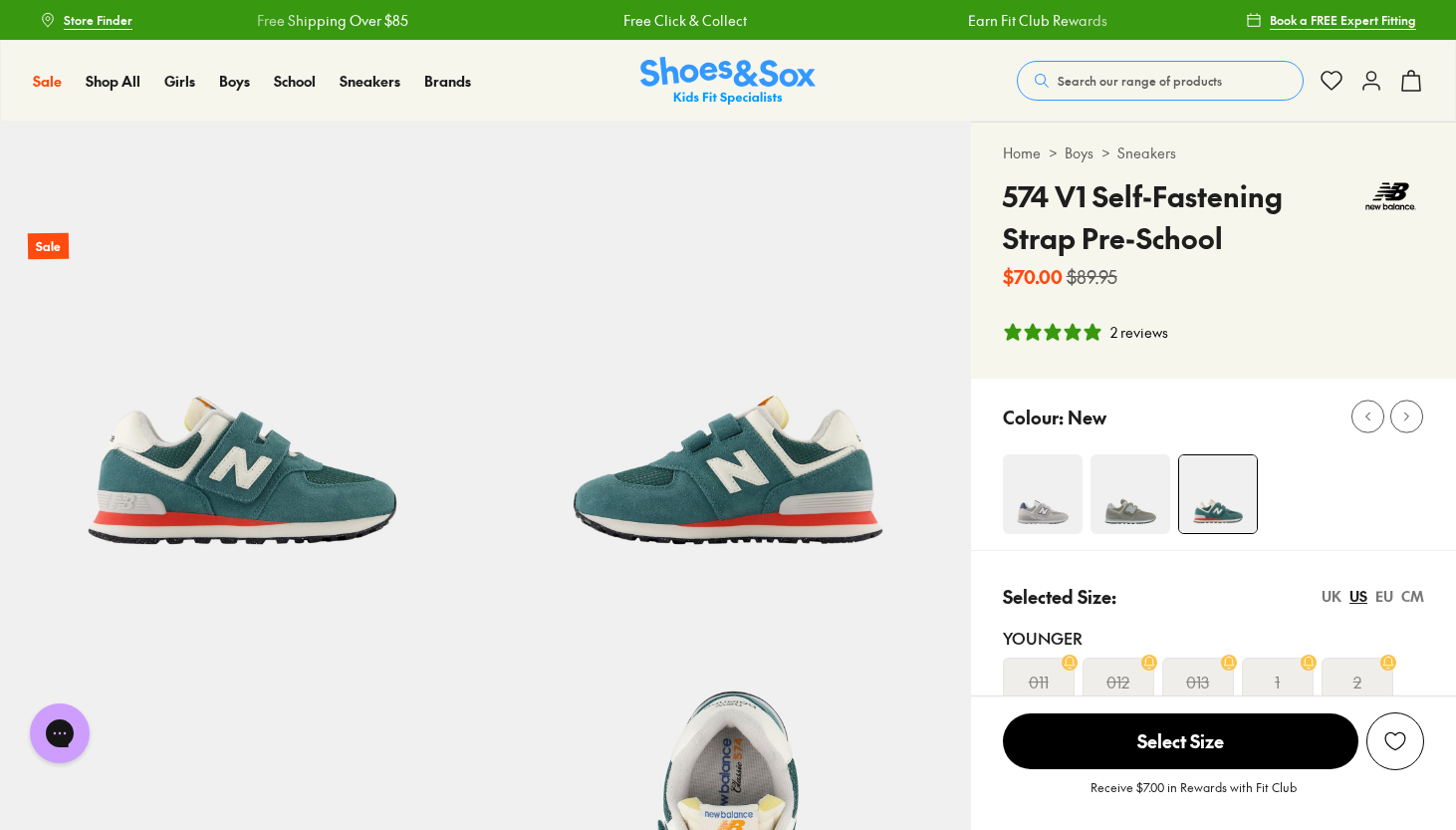 scroll, scrollTop: 0, scrollLeft: 0, axis: both 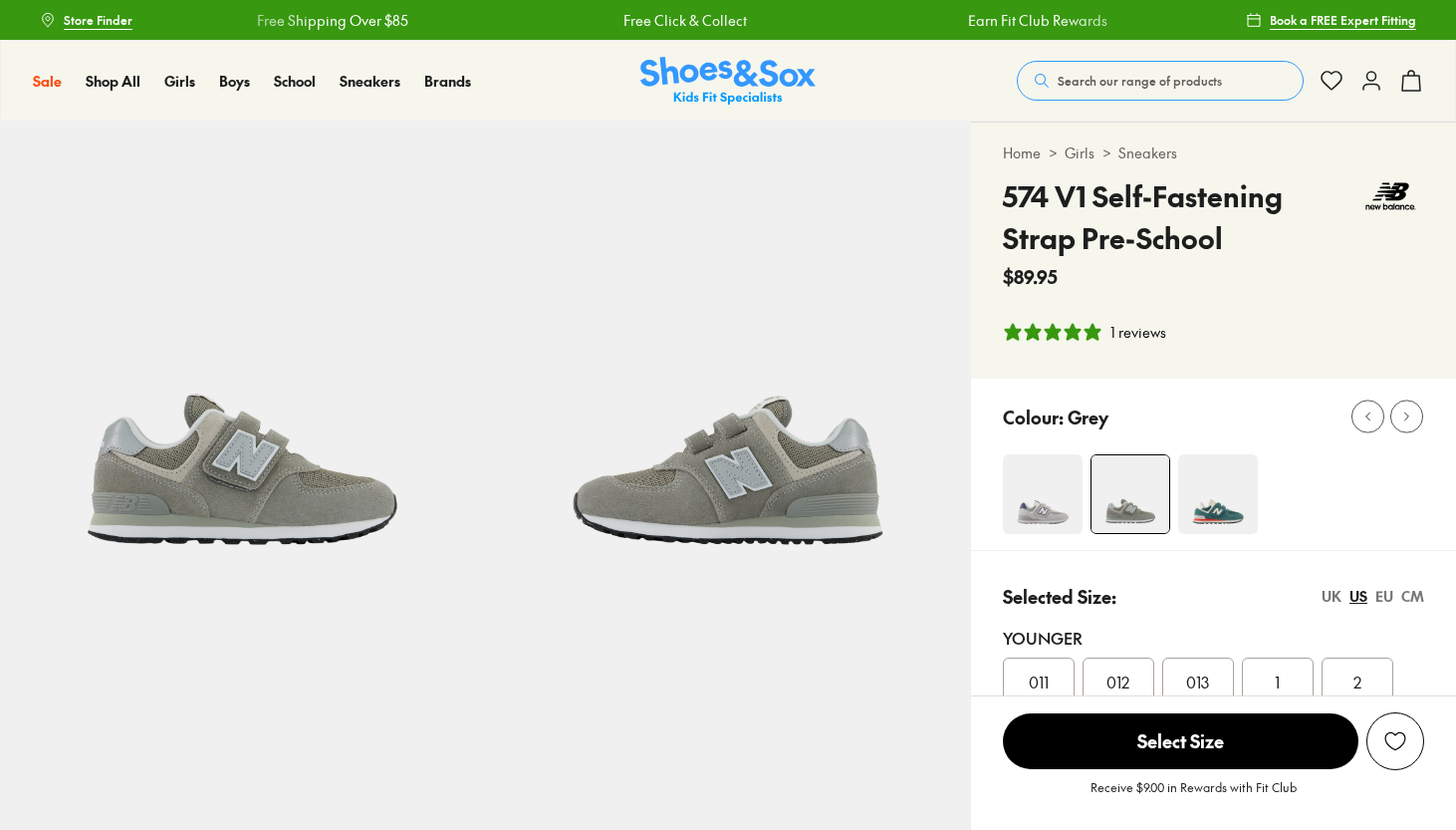 select on "*" 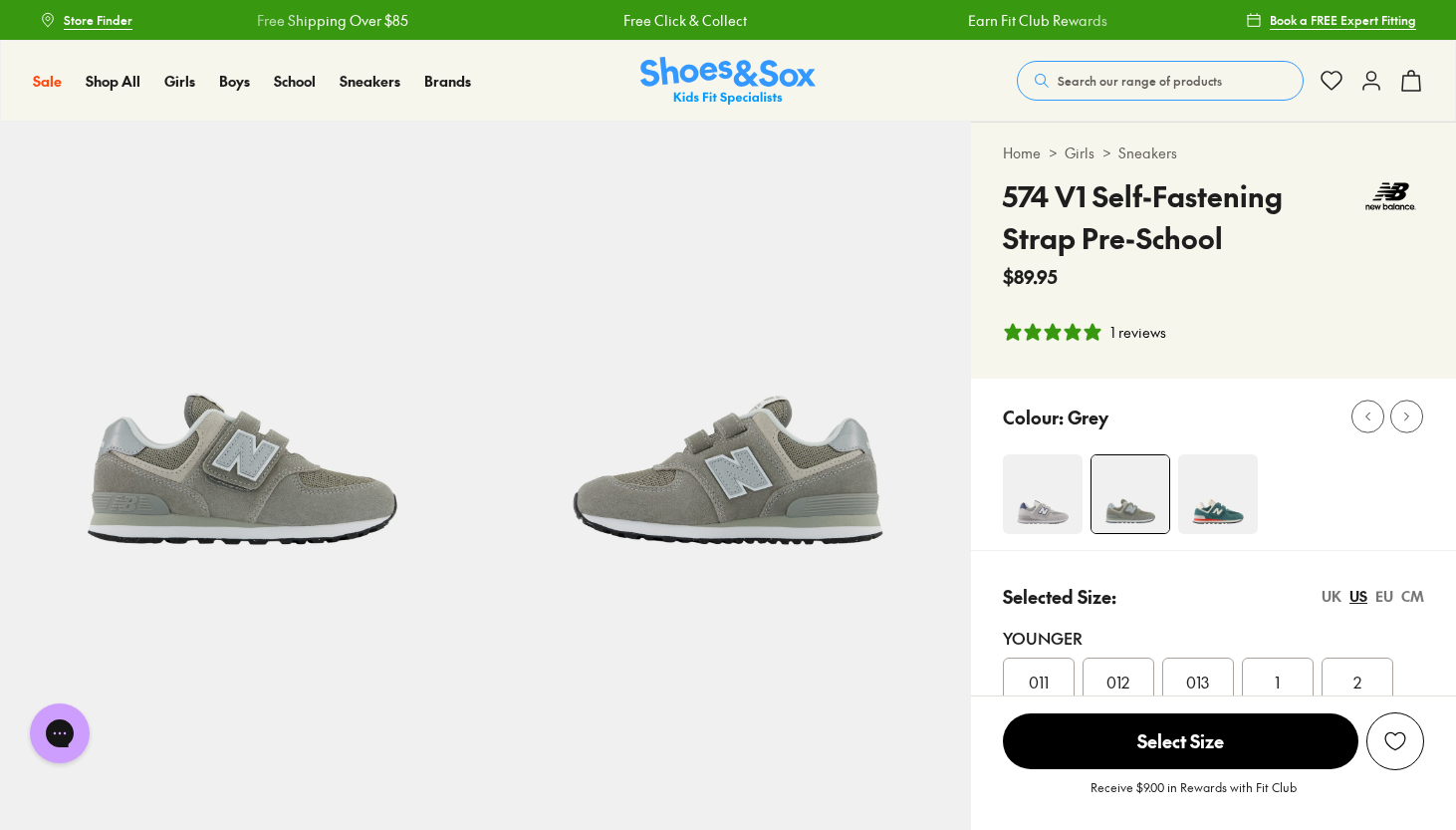 scroll, scrollTop: 0, scrollLeft: 0, axis: both 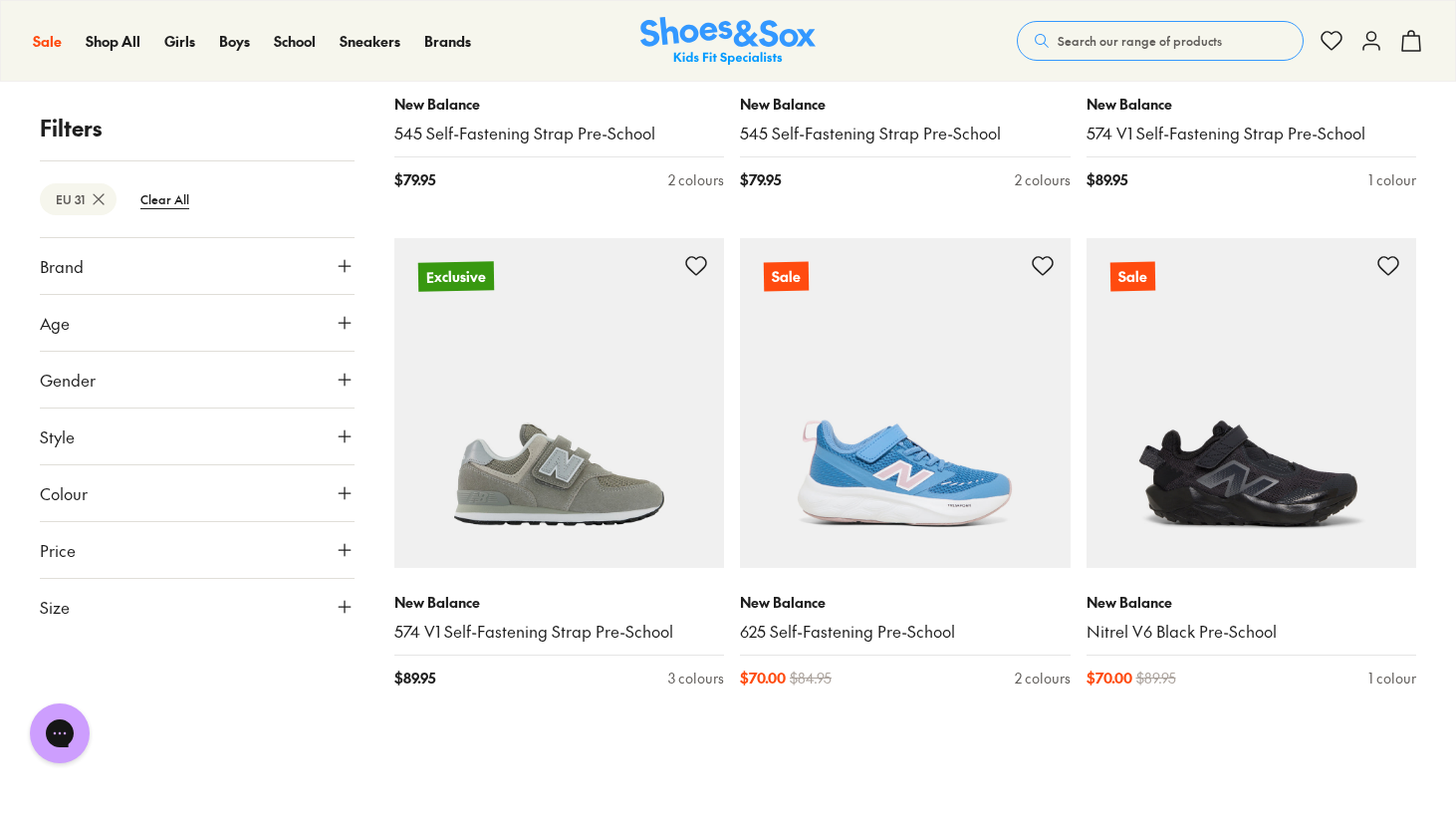 click 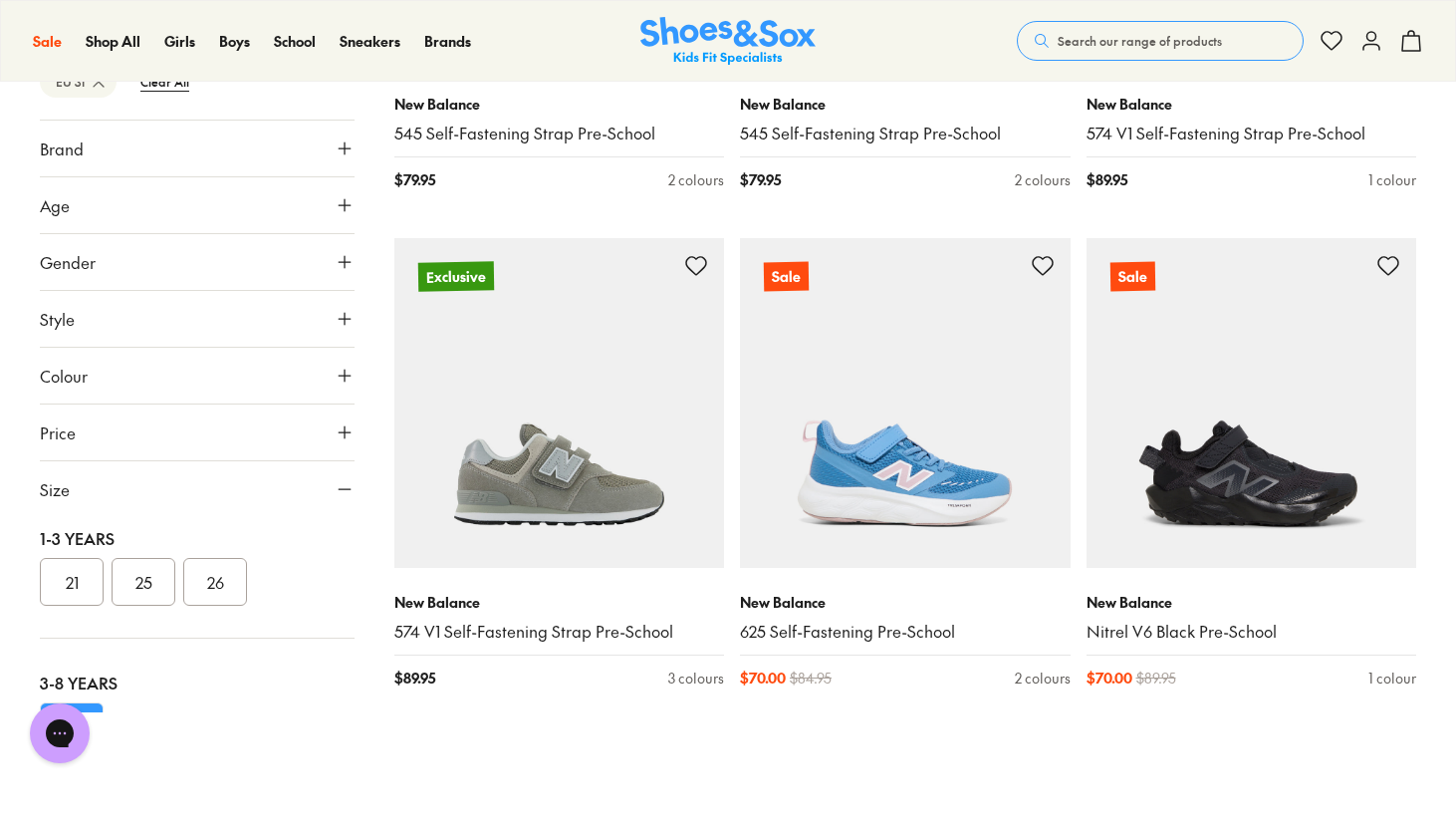 scroll, scrollTop: 296, scrollLeft: 0, axis: vertical 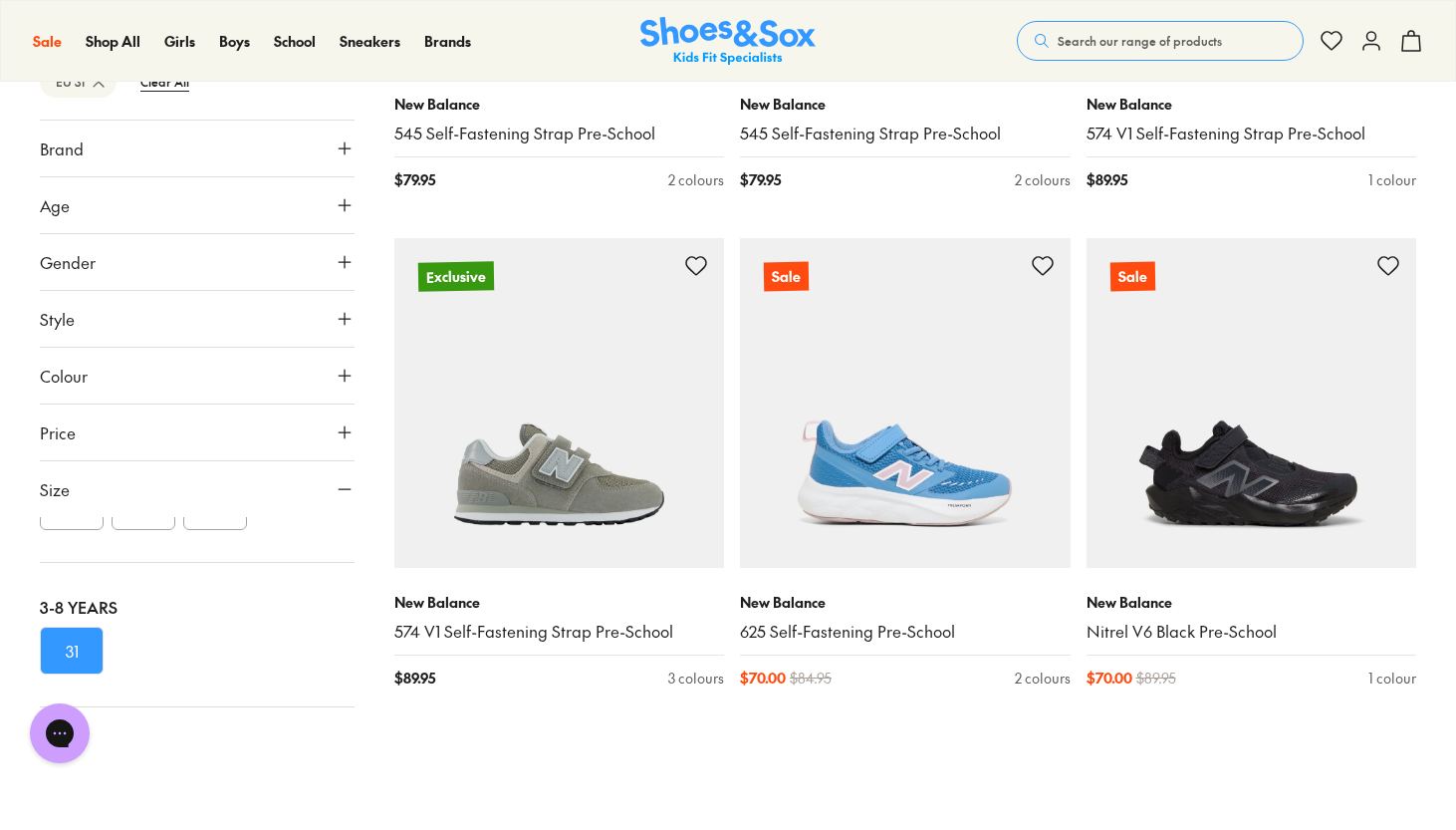 click on "31" at bounding box center [72, 651] 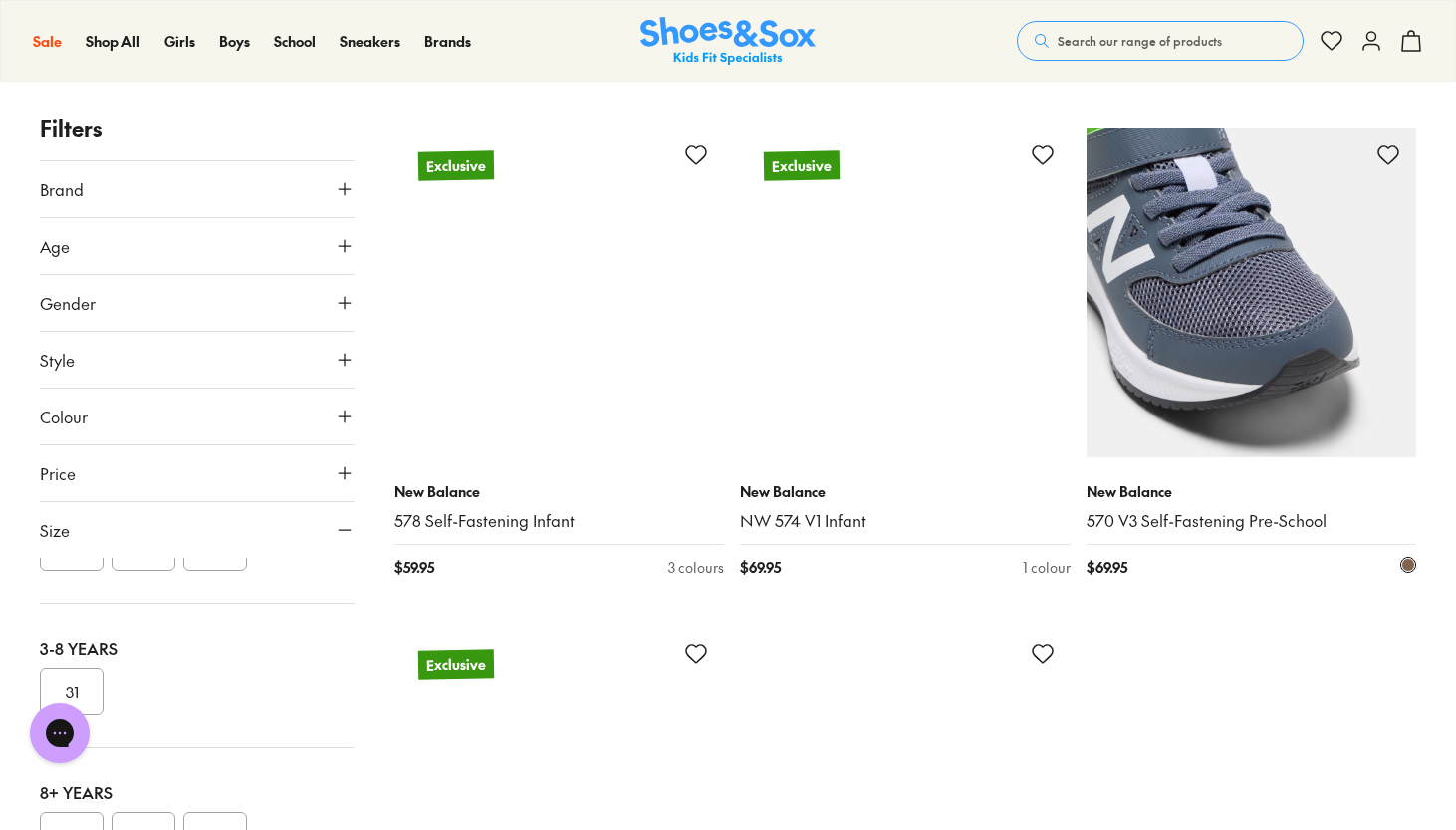scroll, scrollTop: 4766, scrollLeft: 0, axis: vertical 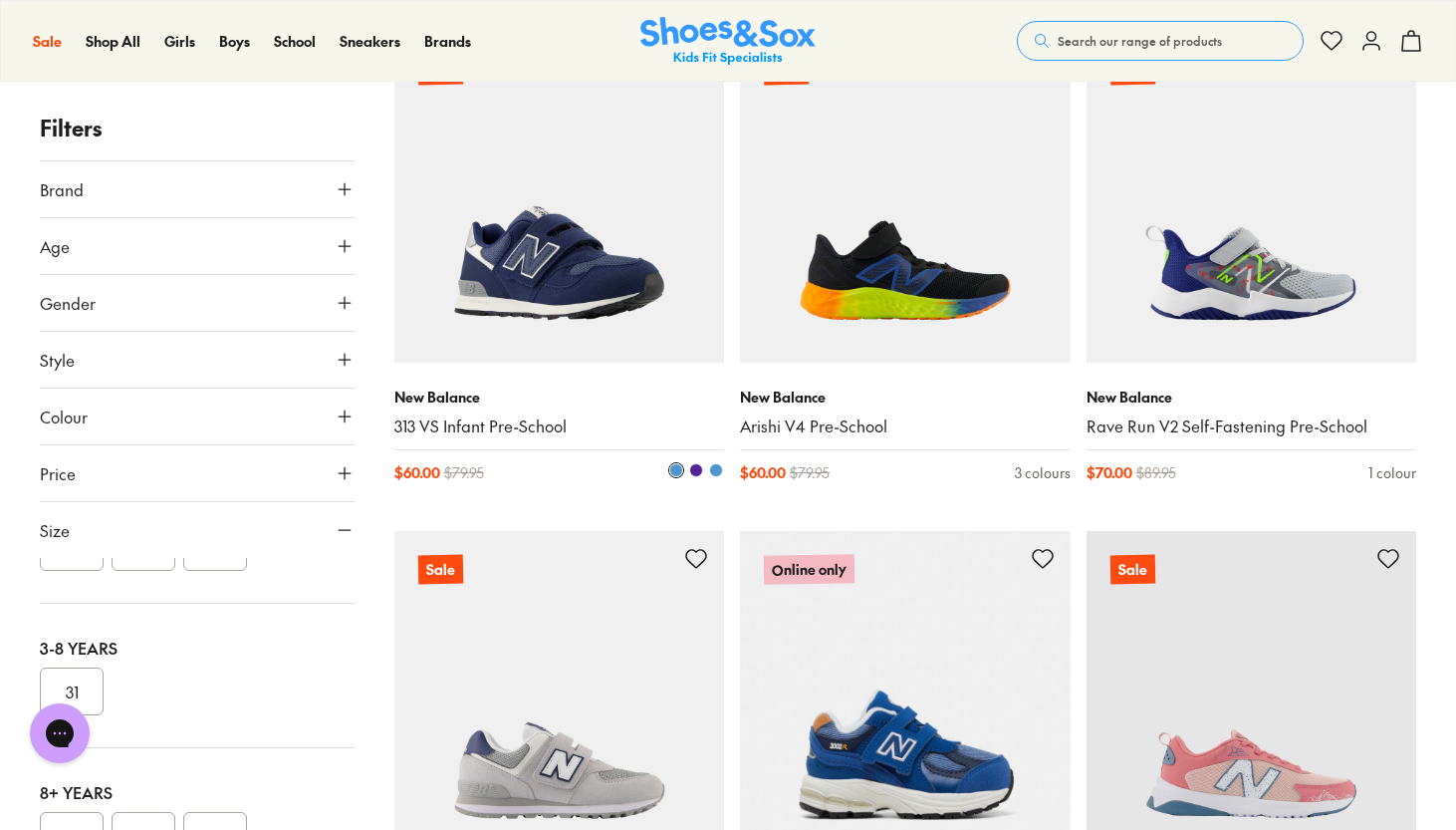 click at bounding box center (560, 197) 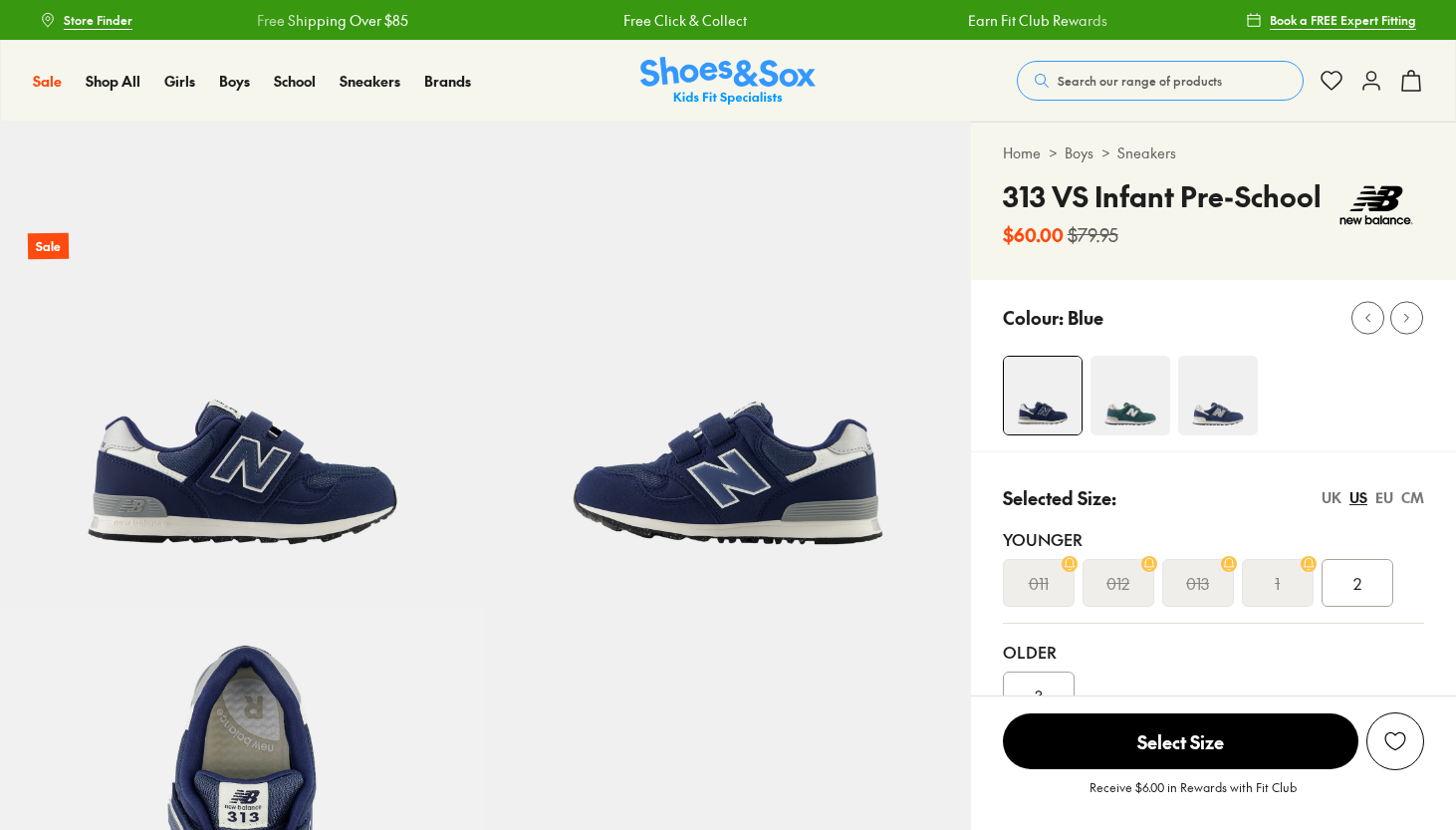 scroll, scrollTop: 0, scrollLeft: 0, axis: both 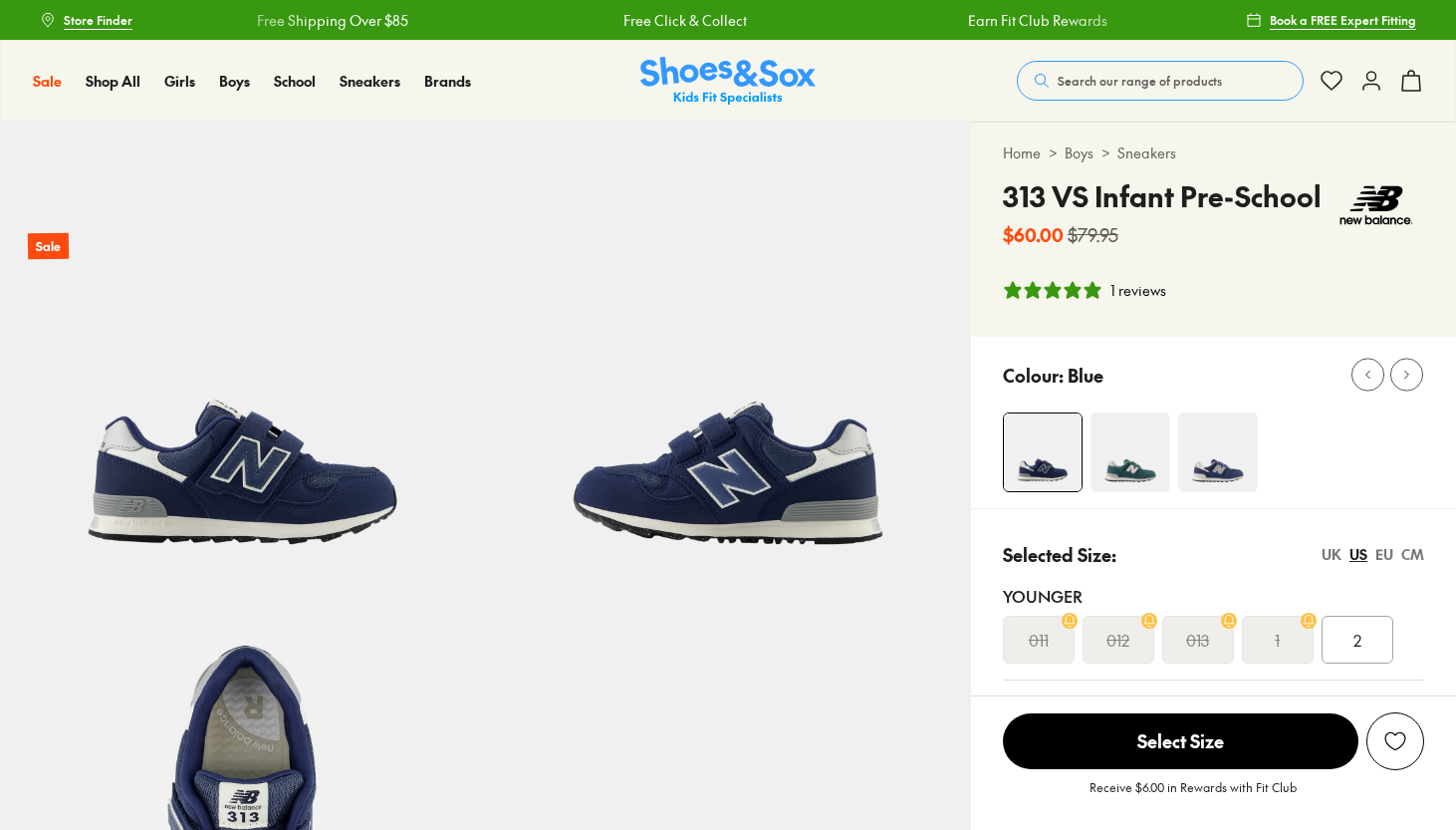 click on "CM" at bounding box center (1412, 554) 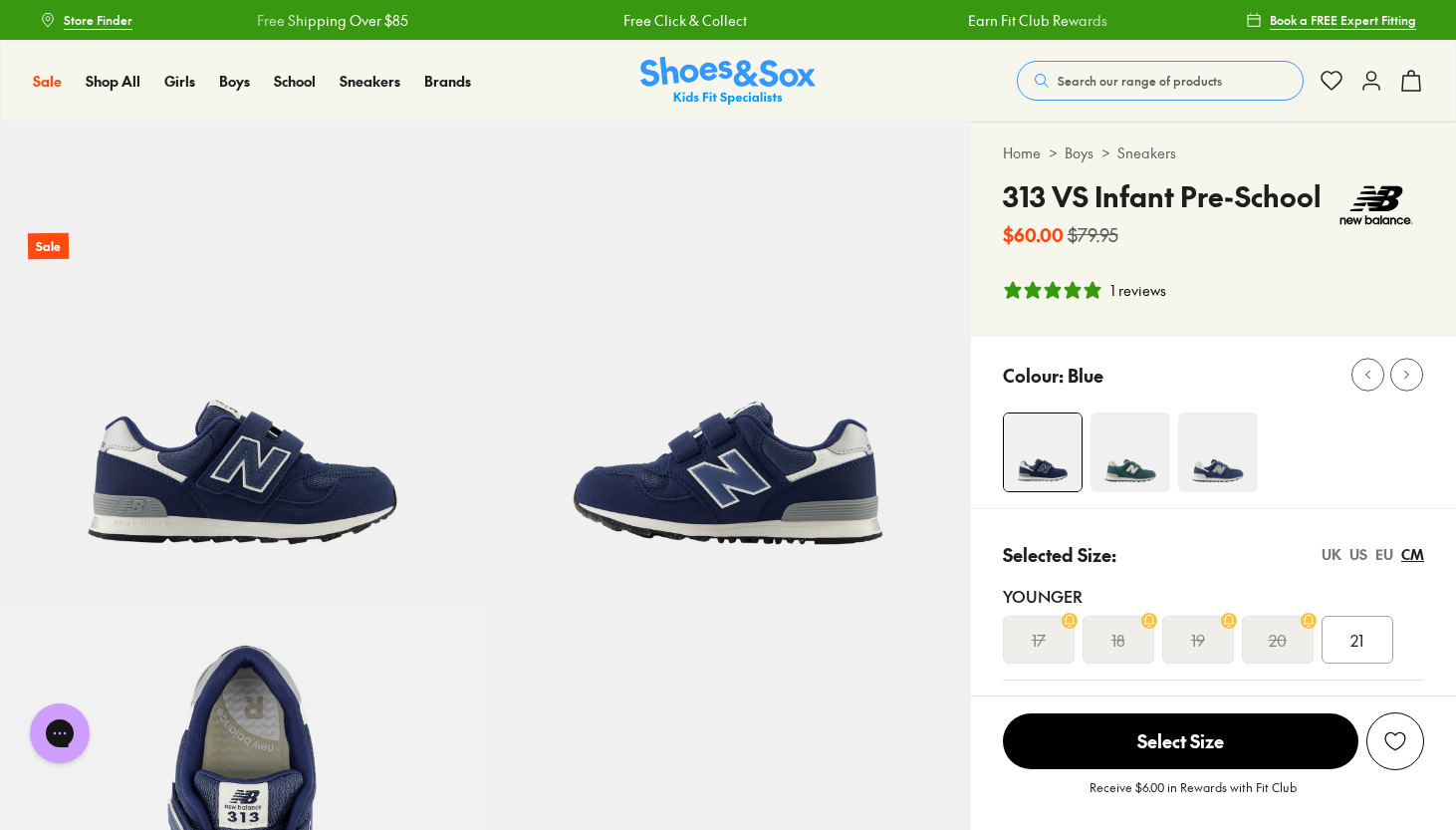 scroll, scrollTop: 0, scrollLeft: 0, axis: both 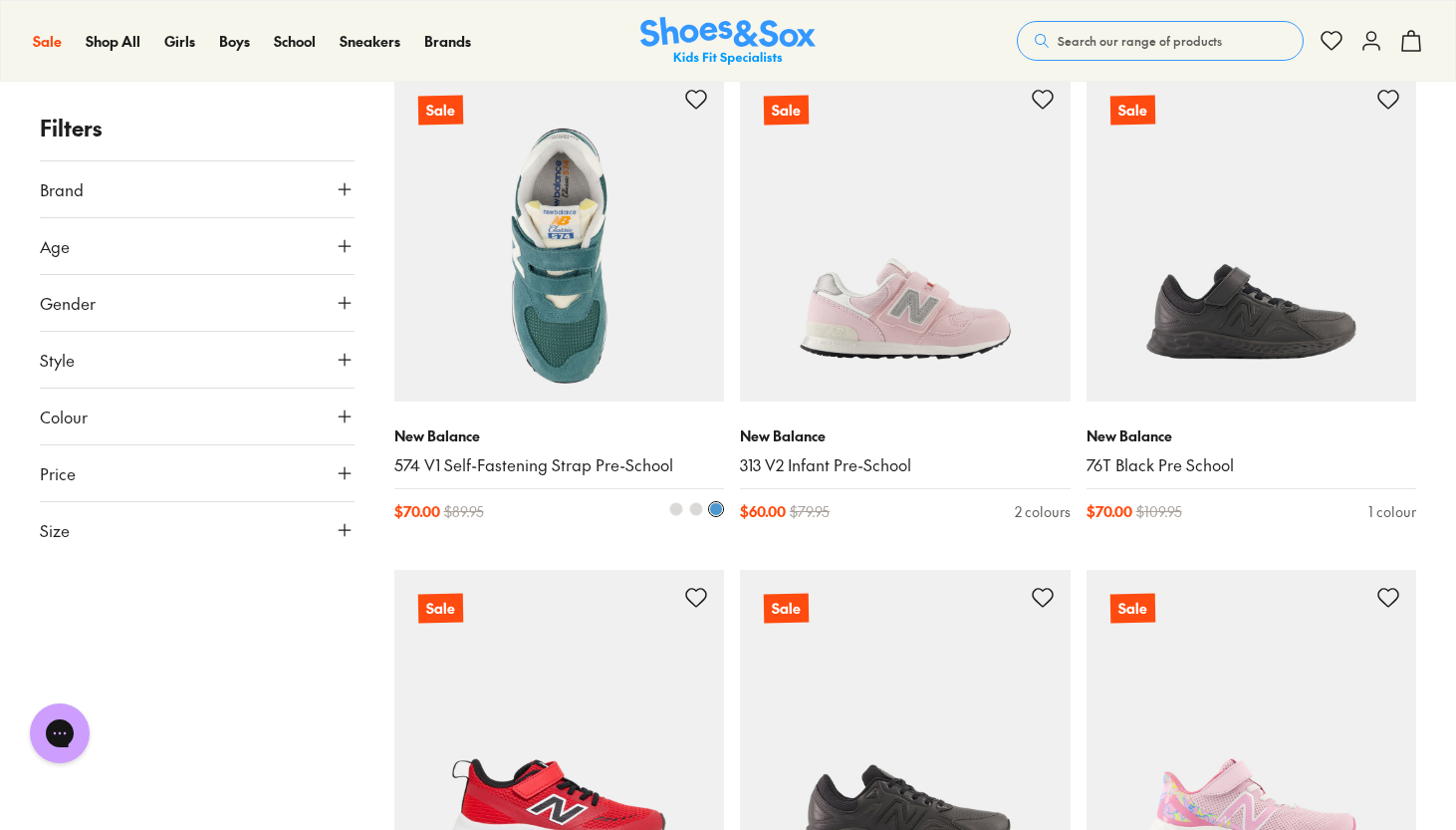 click at bounding box center (560, 237) 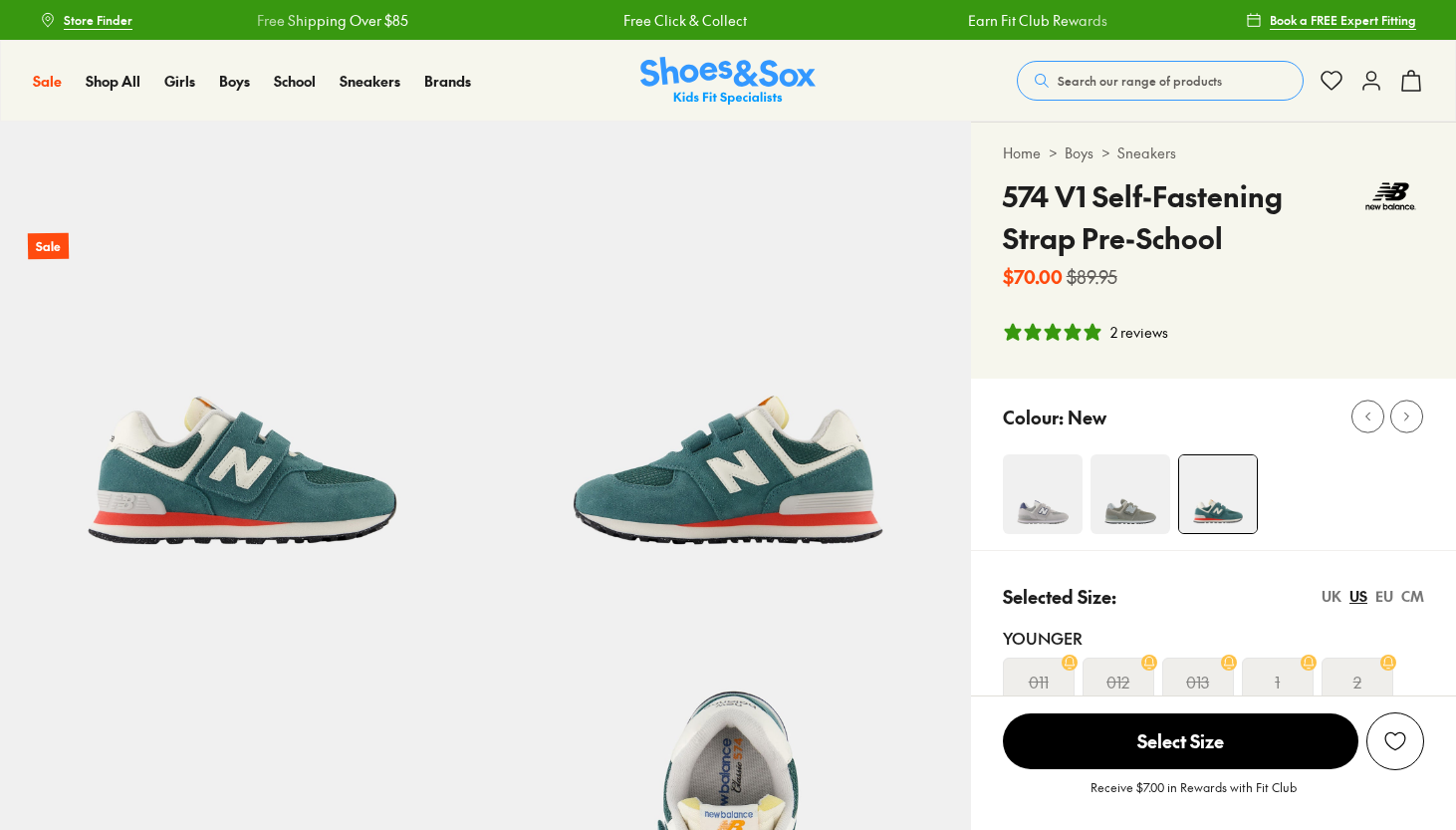 select on "*" 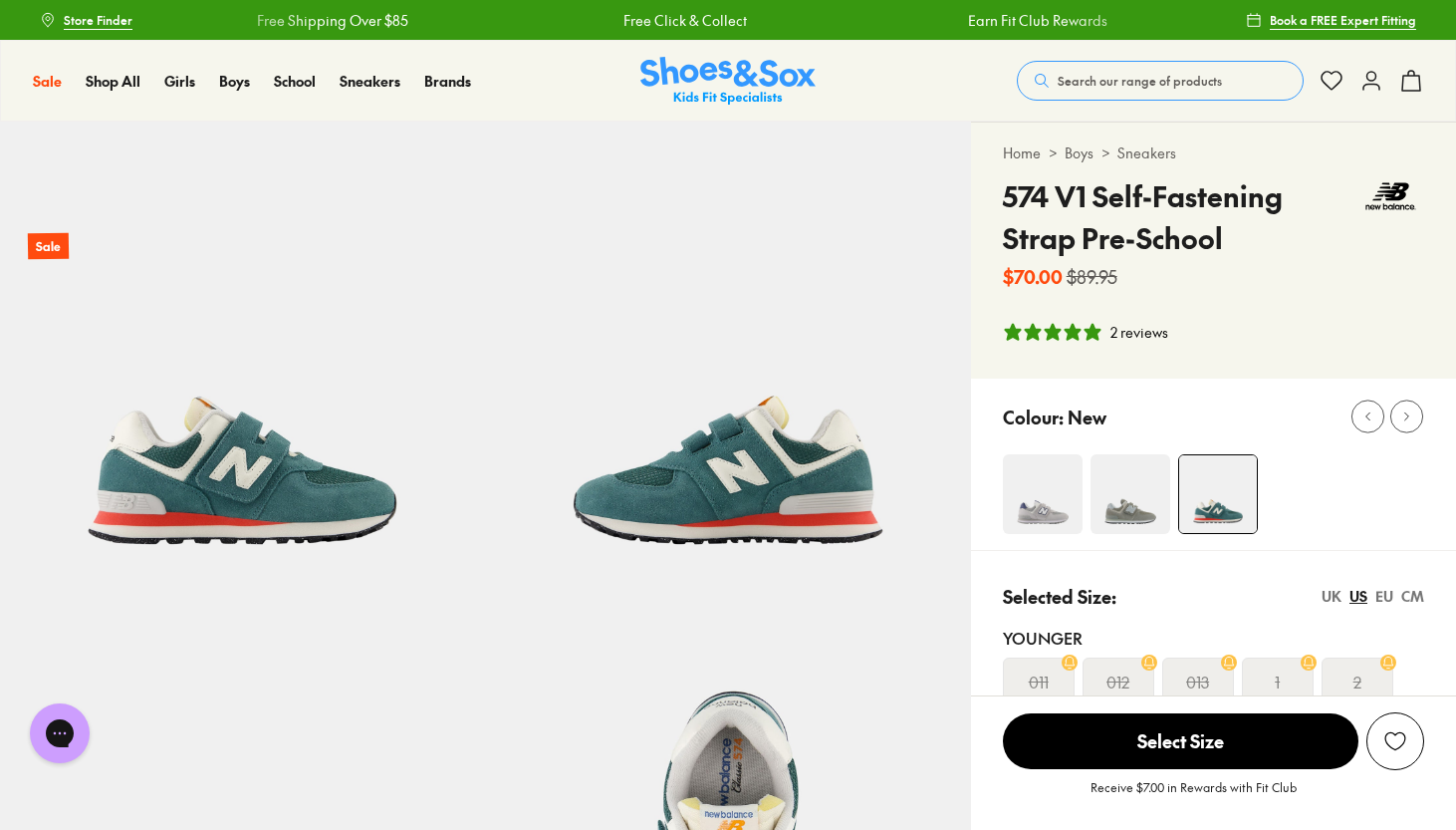 scroll, scrollTop: 0, scrollLeft: 0, axis: both 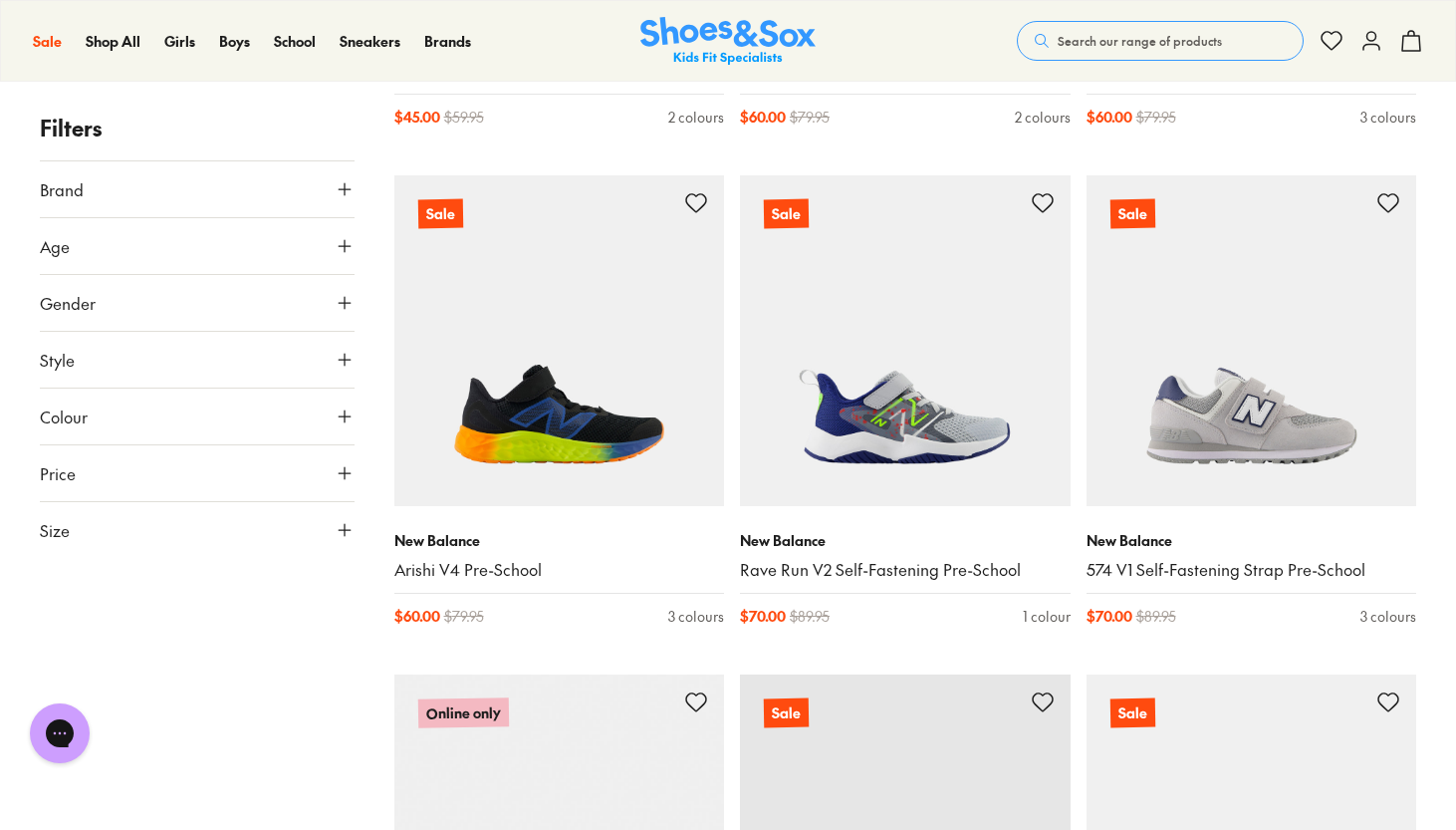 click 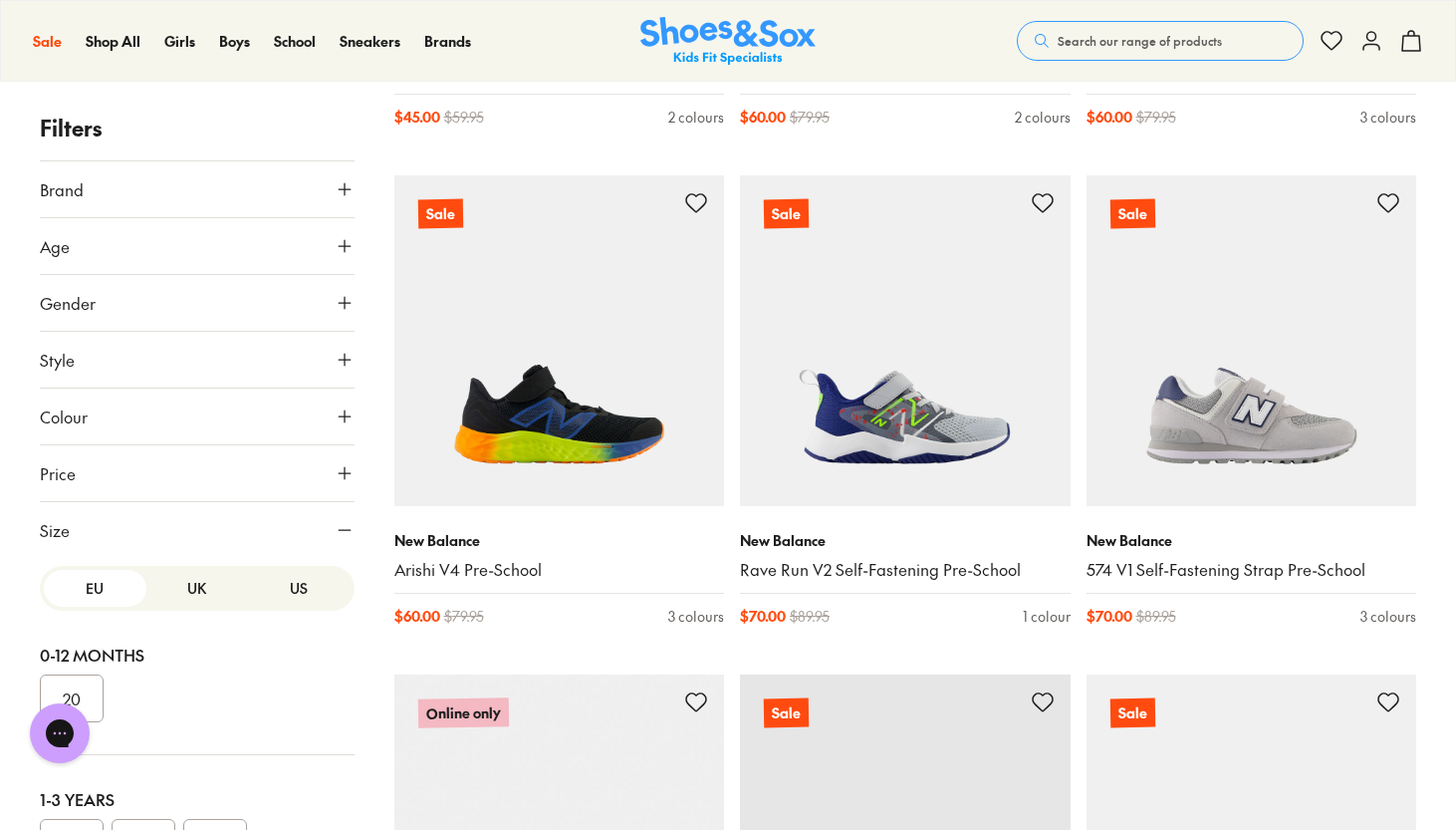 click on "US" at bounding box center [299, 588] 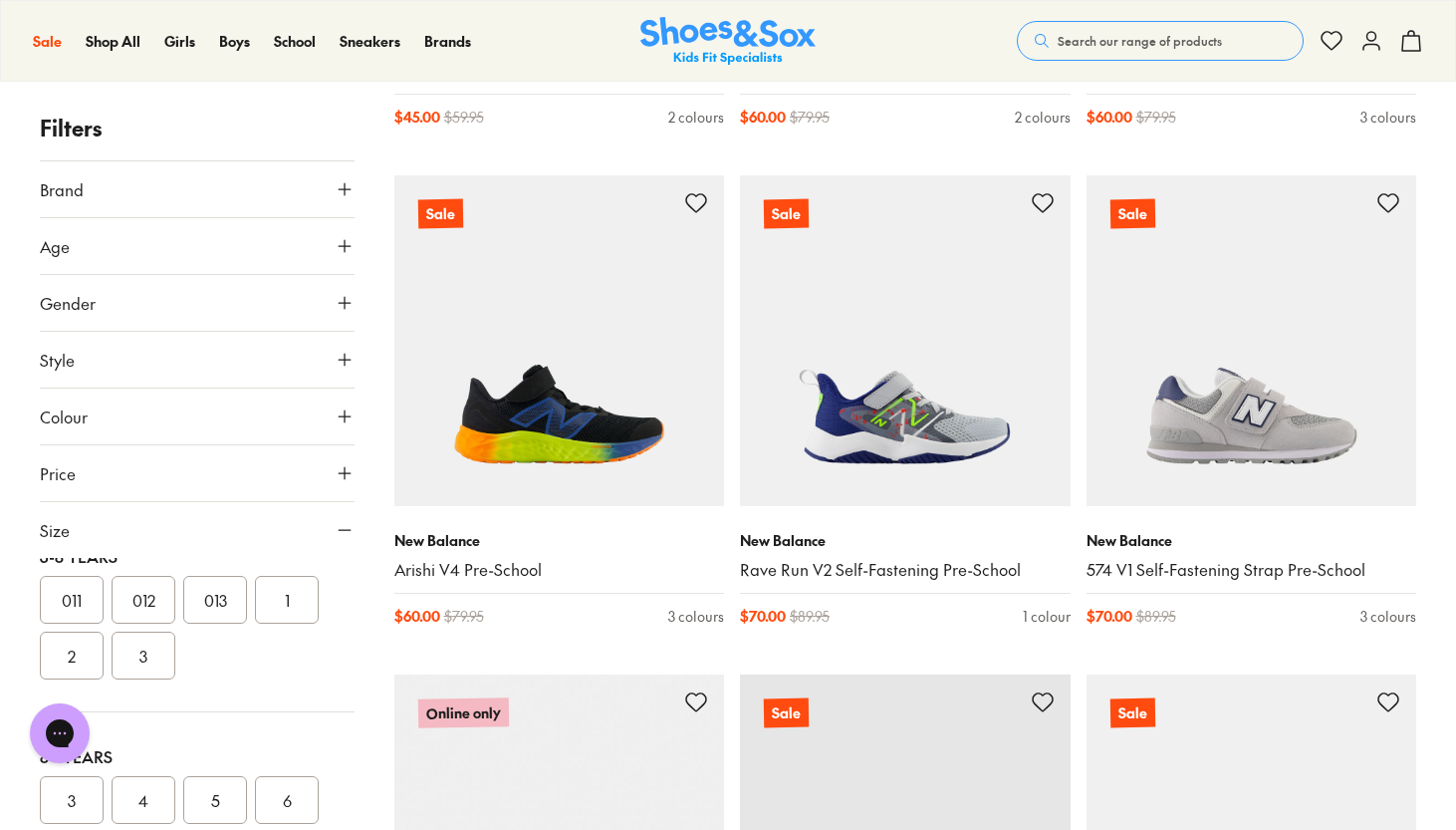 scroll, scrollTop: 463, scrollLeft: 0, axis: vertical 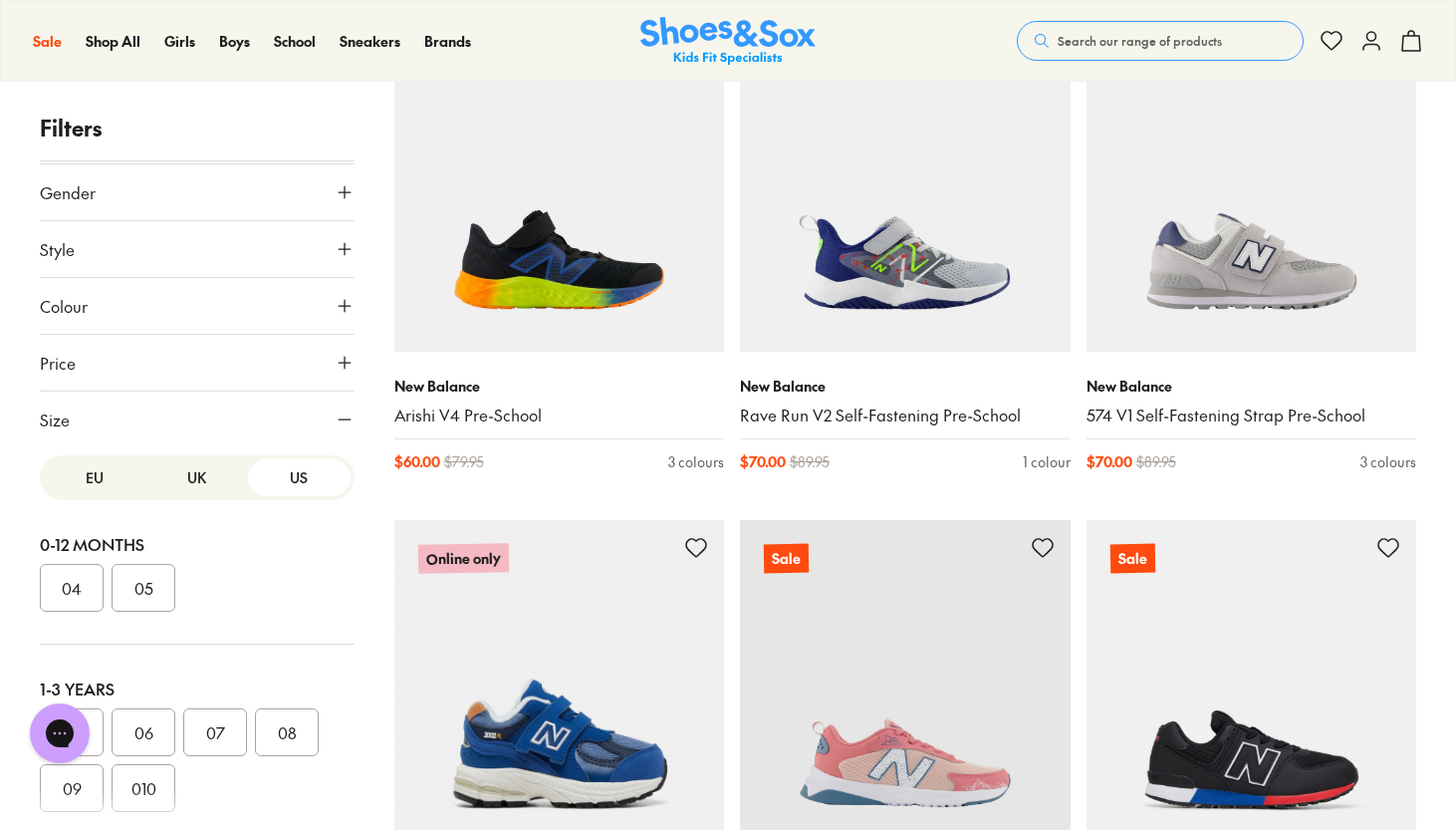 click on "EU" at bounding box center [95, 477] 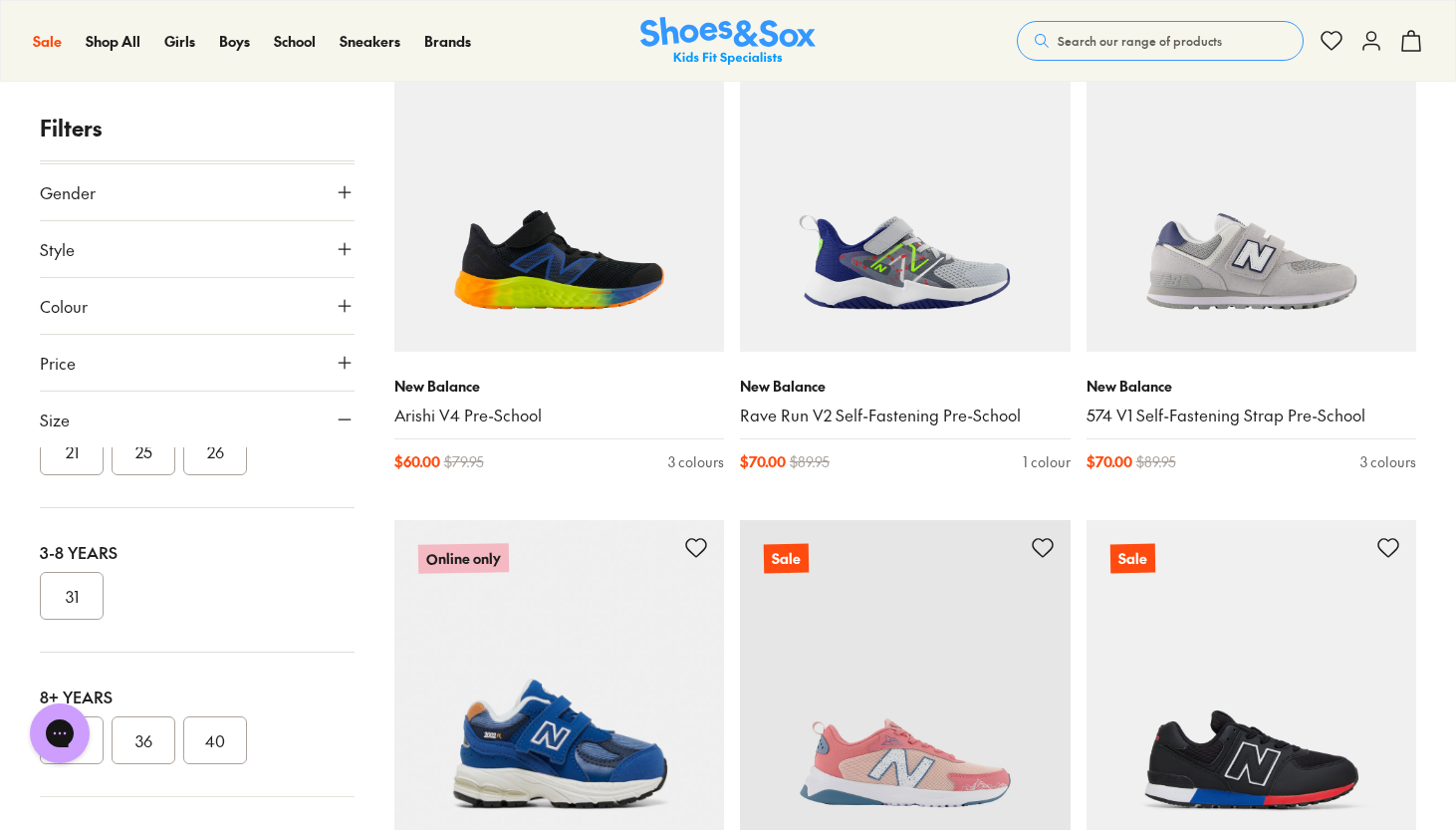 scroll, scrollTop: 296, scrollLeft: 0, axis: vertical 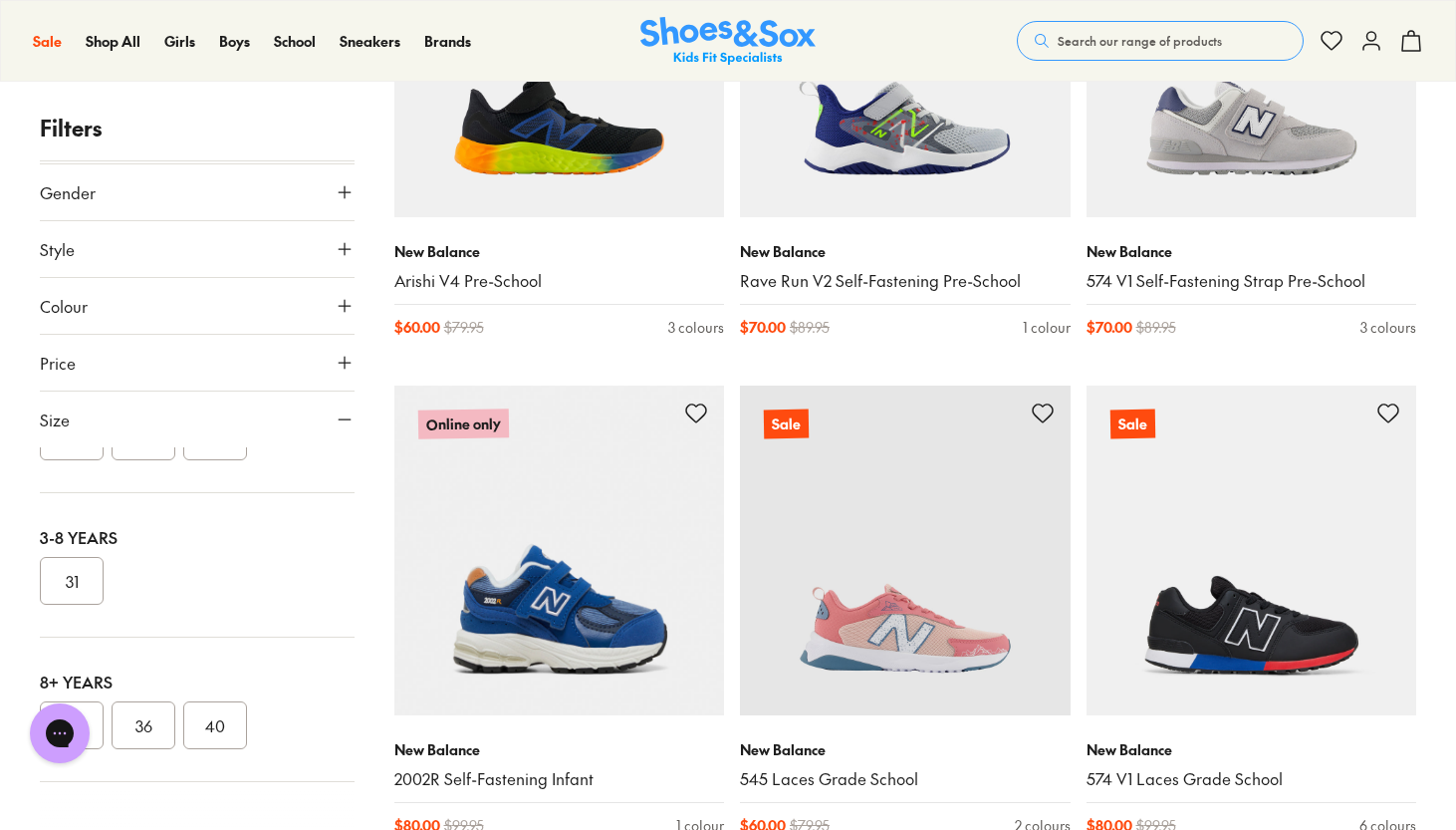 click on "31" at bounding box center (72, 581) 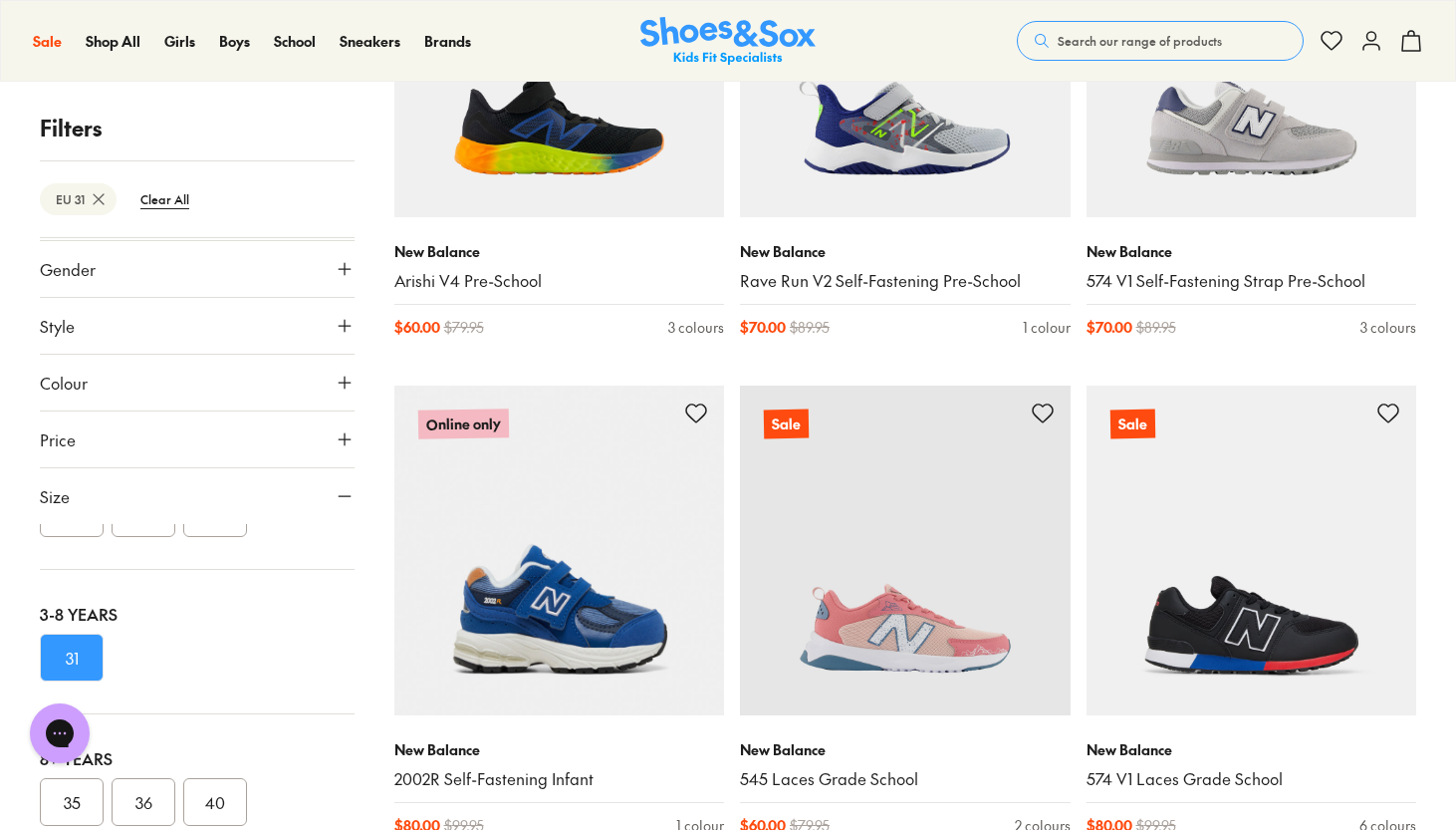 scroll, scrollTop: 157, scrollLeft: 0, axis: vertical 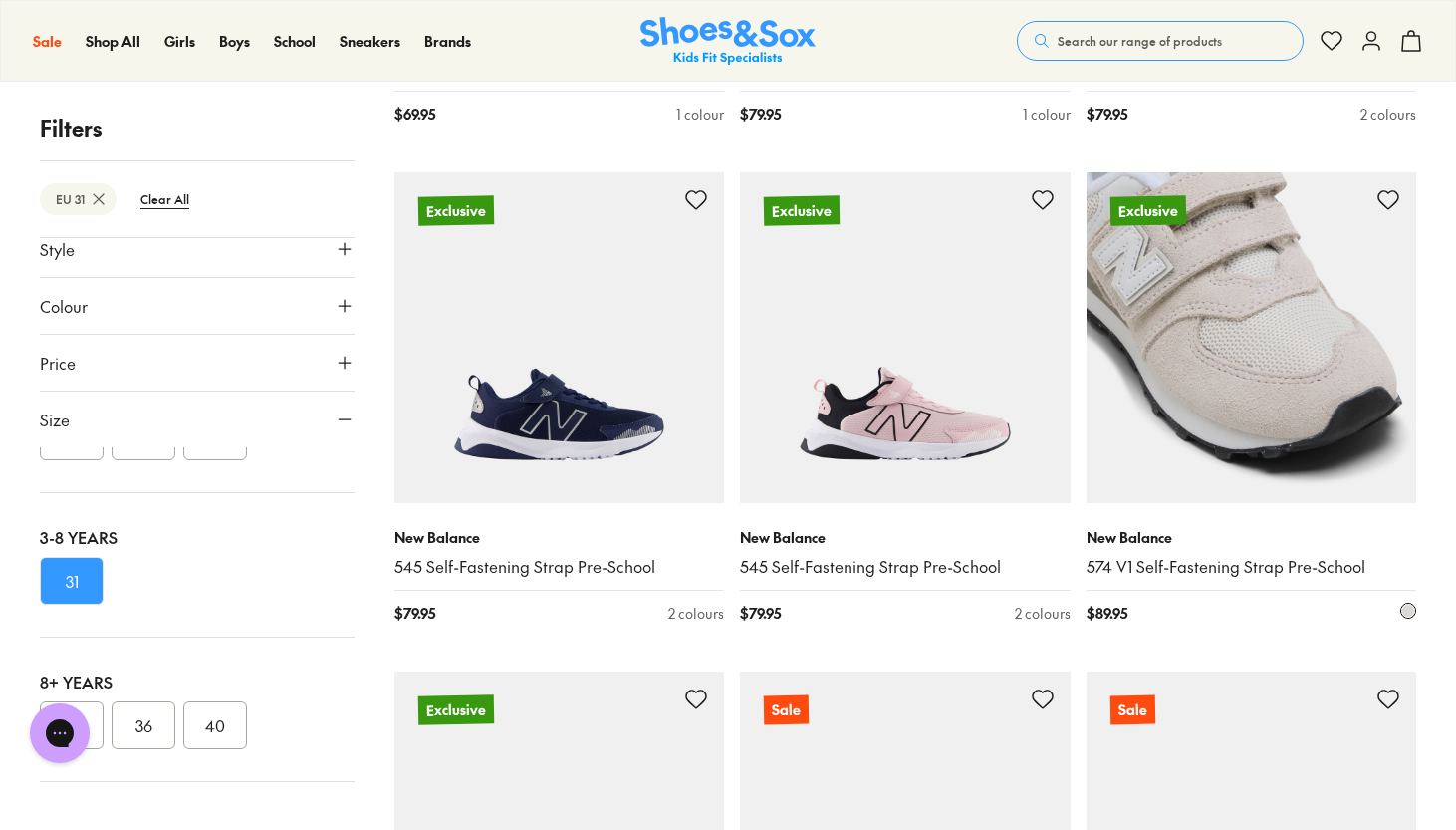 click at bounding box center [1252, 338] 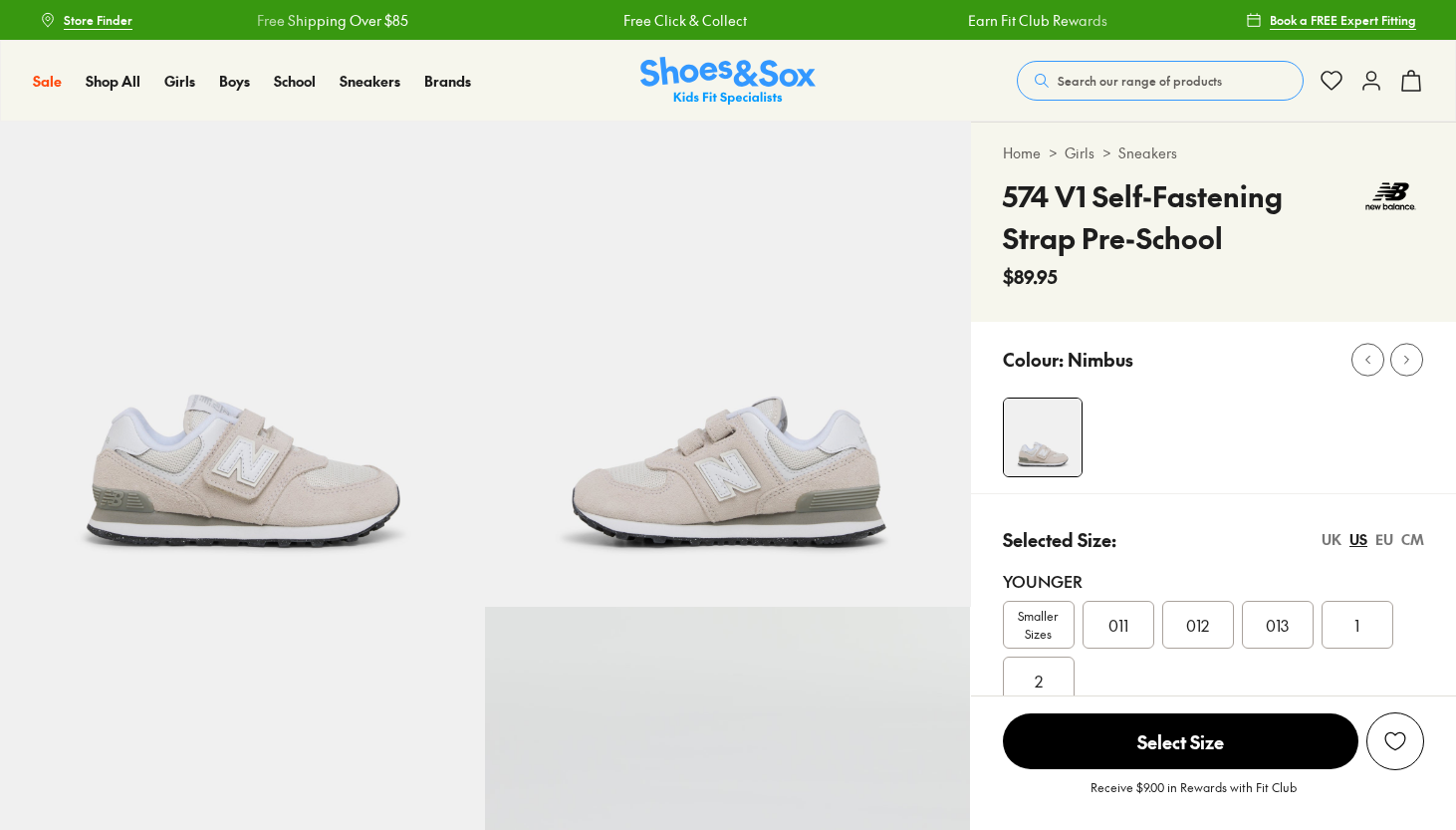 scroll, scrollTop: 0, scrollLeft: 0, axis: both 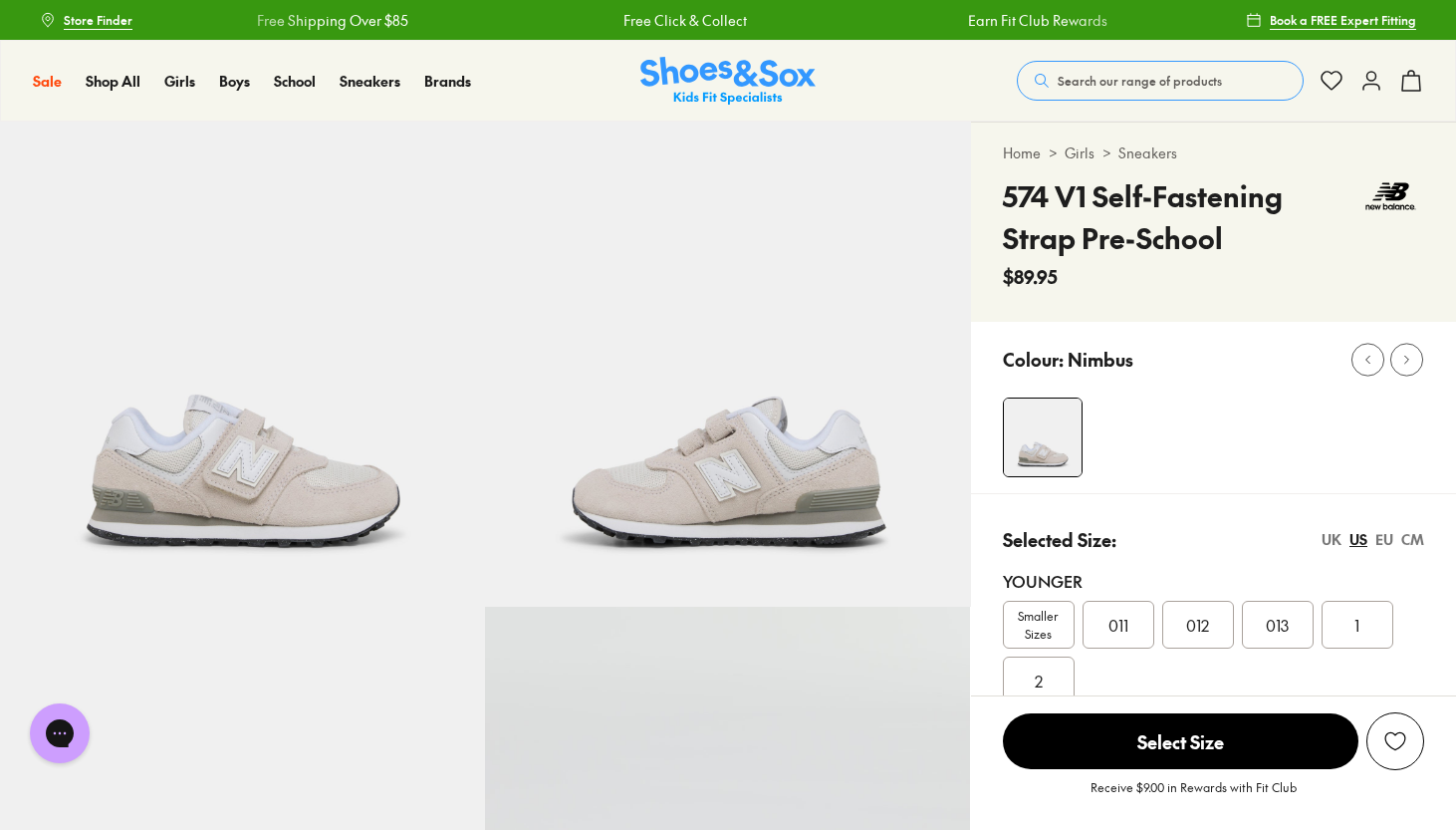 click on "CM" at bounding box center [1412, 539] 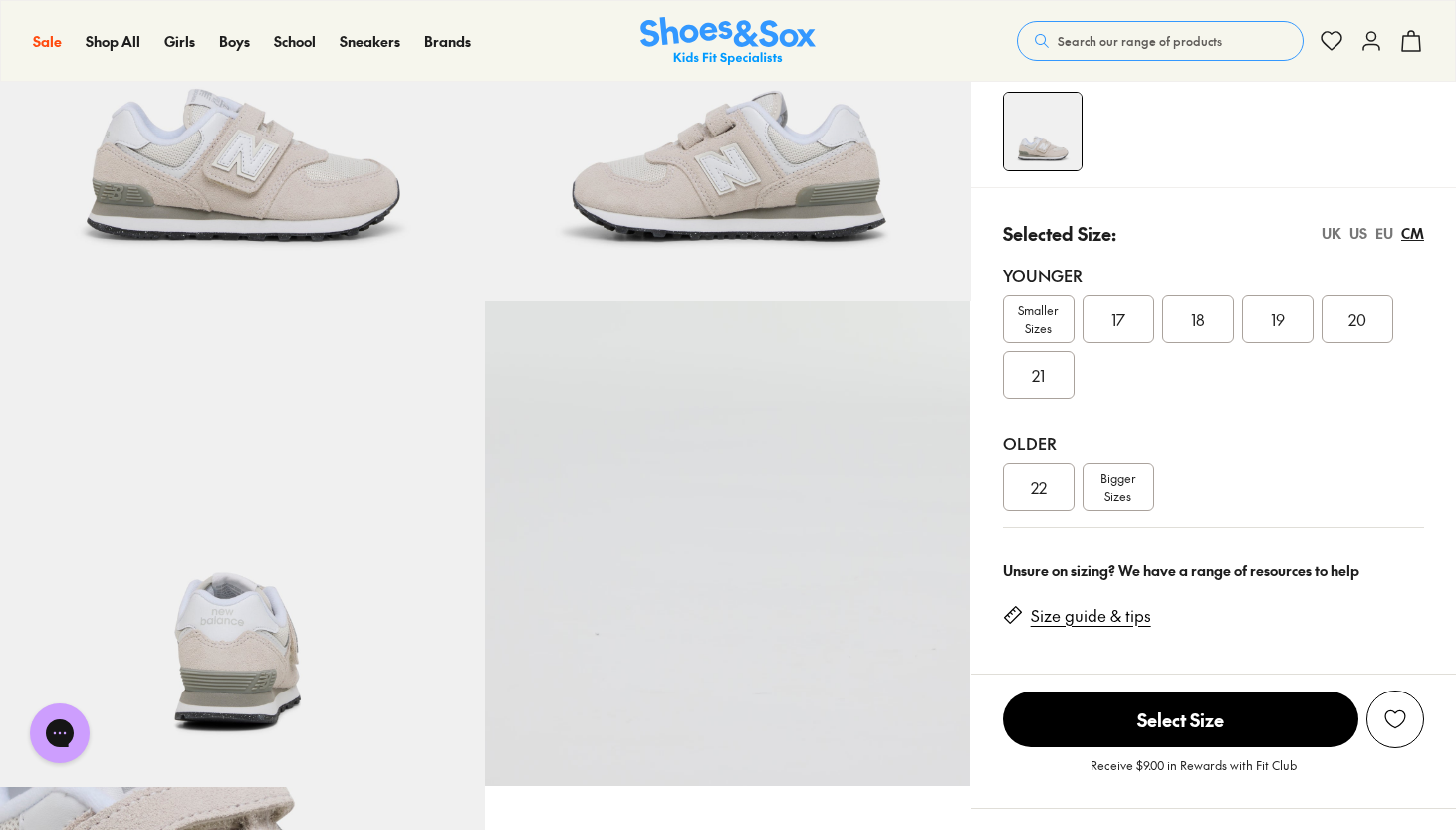 scroll, scrollTop: 307, scrollLeft: 0, axis: vertical 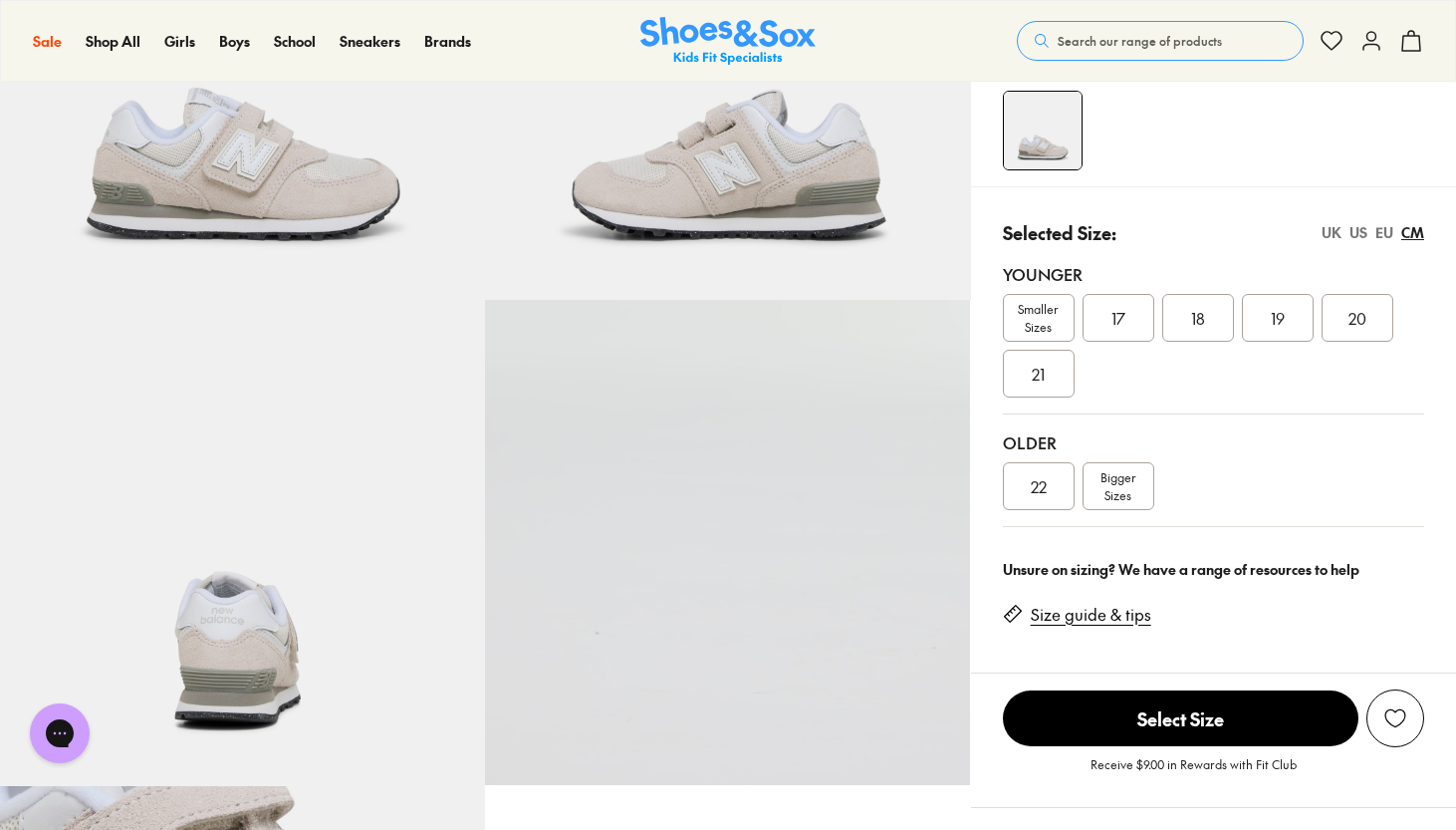click 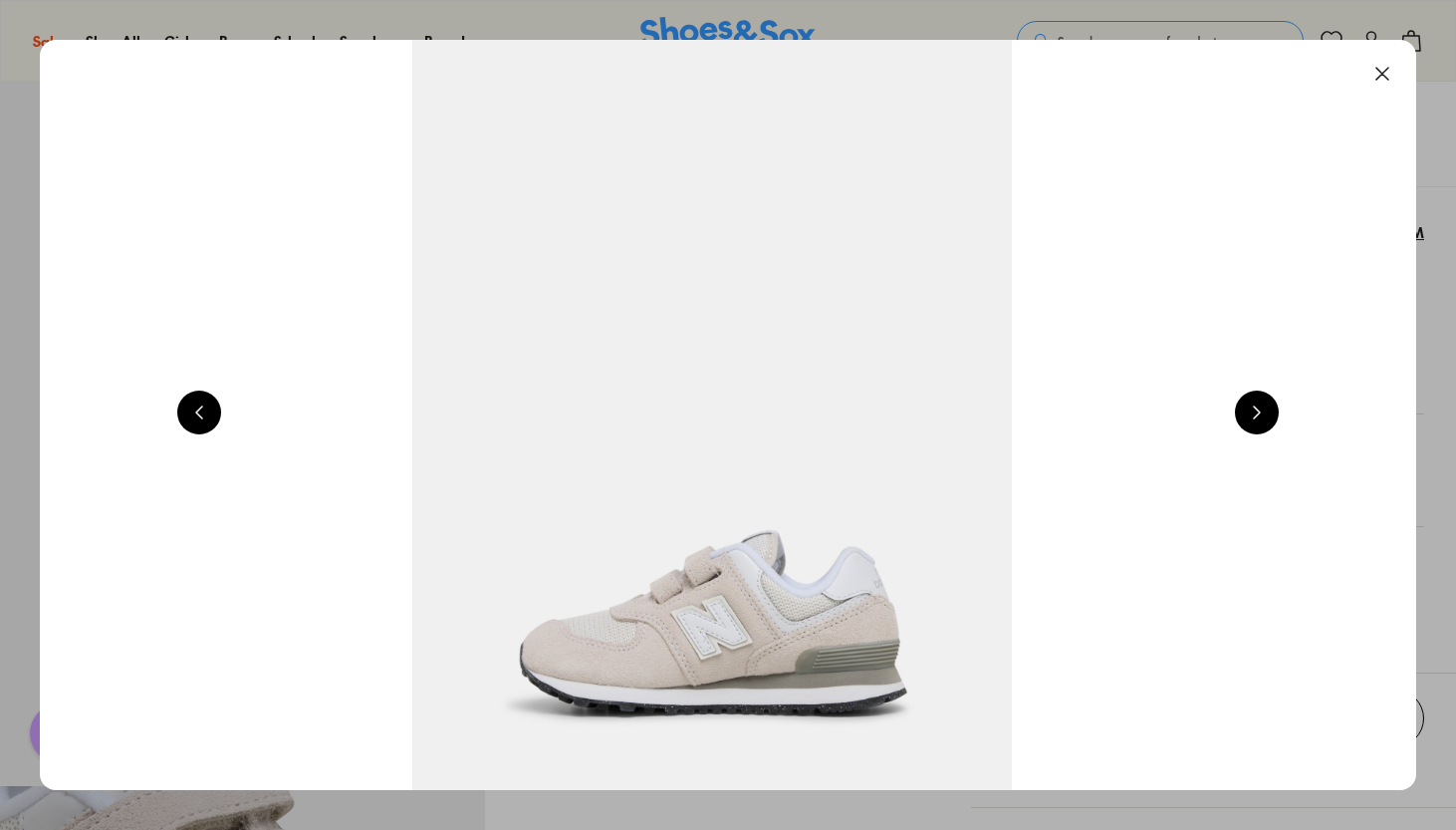 click at bounding box center [1382, 74] 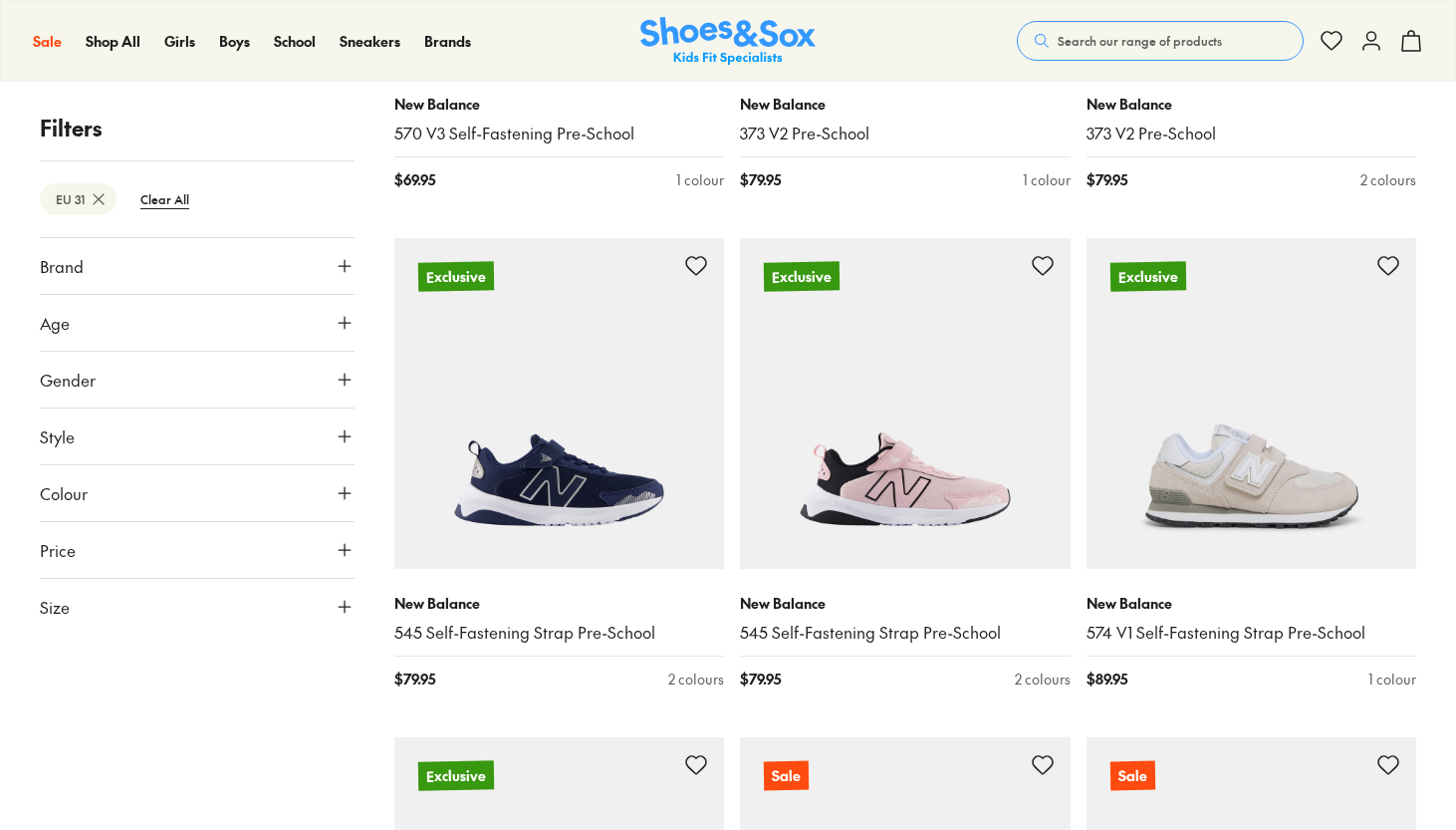 scroll, scrollTop: 0, scrollLeft: 0, axis: both 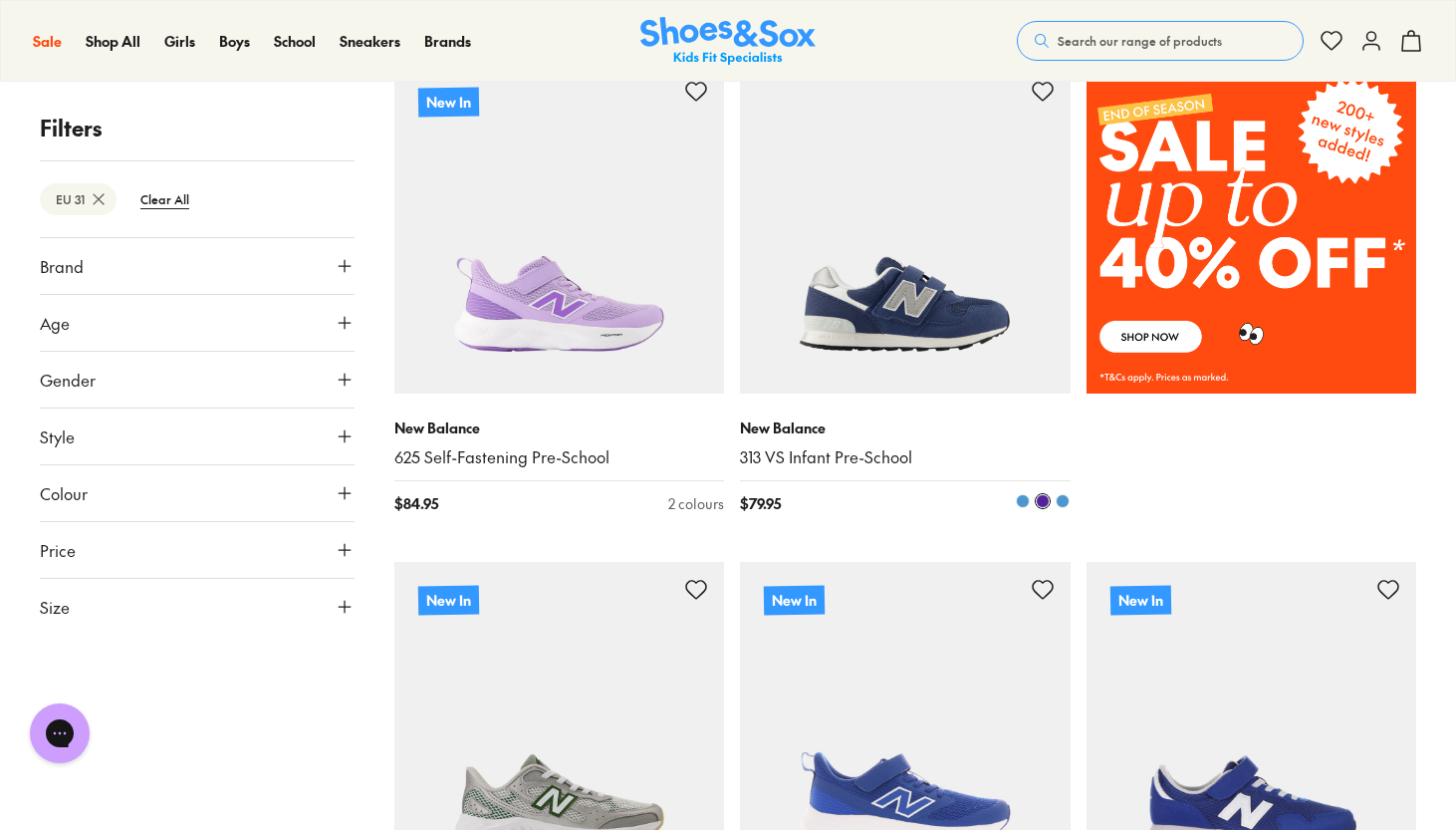 click at bounding box center (905, 229) 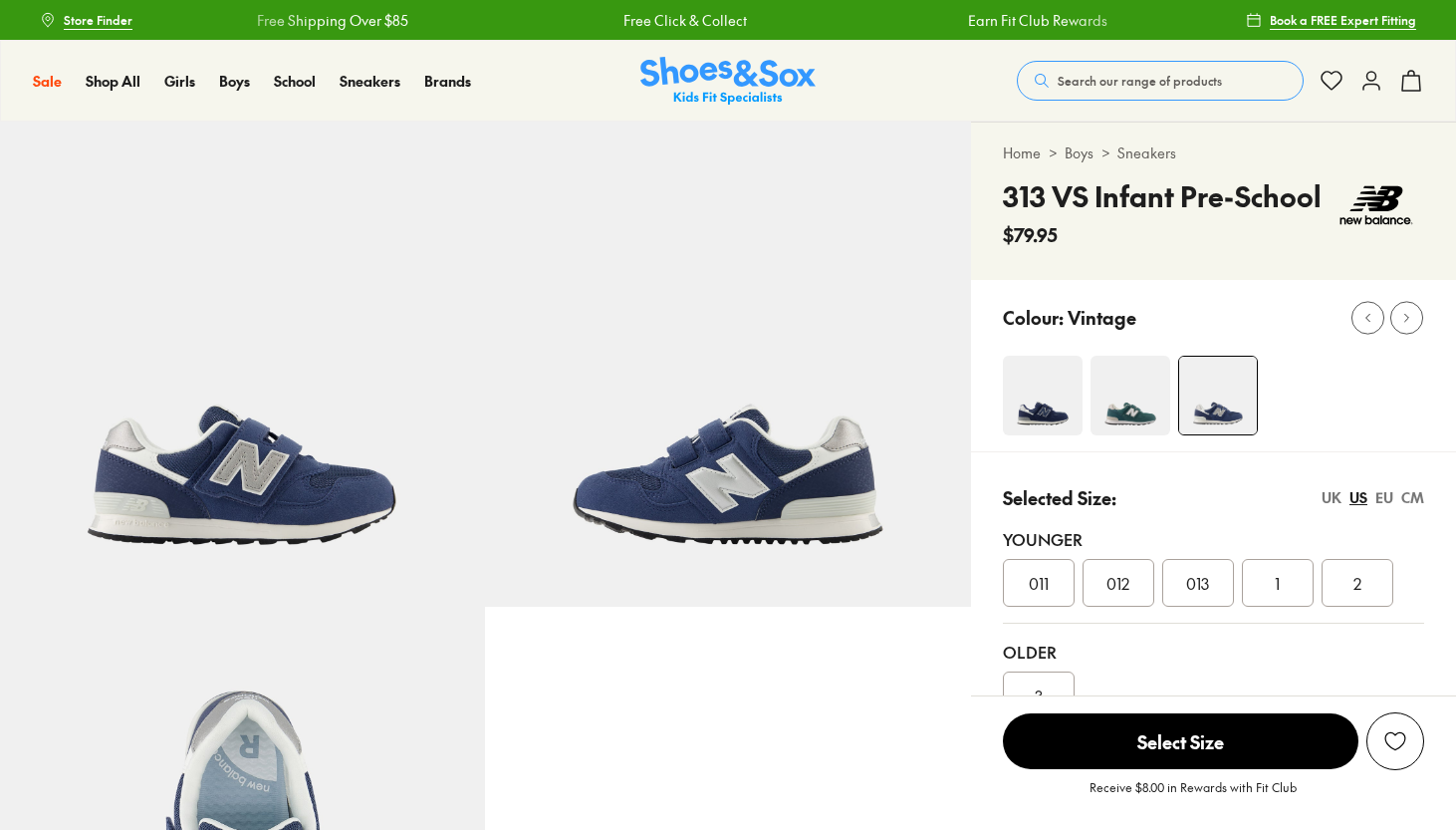 scroll, scrollTop: 0, scrollLeft: 0, axis: both 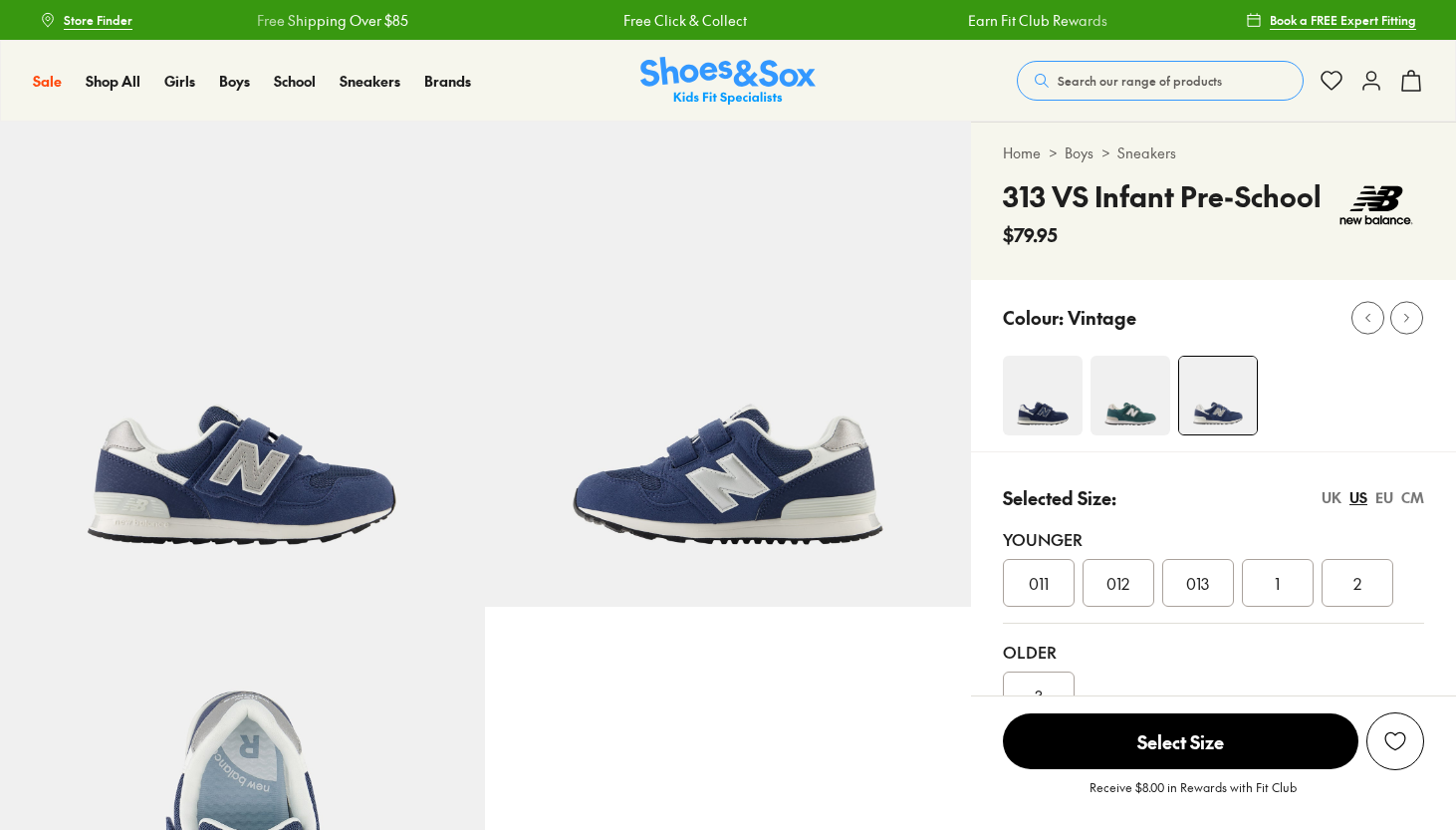 select on "*" 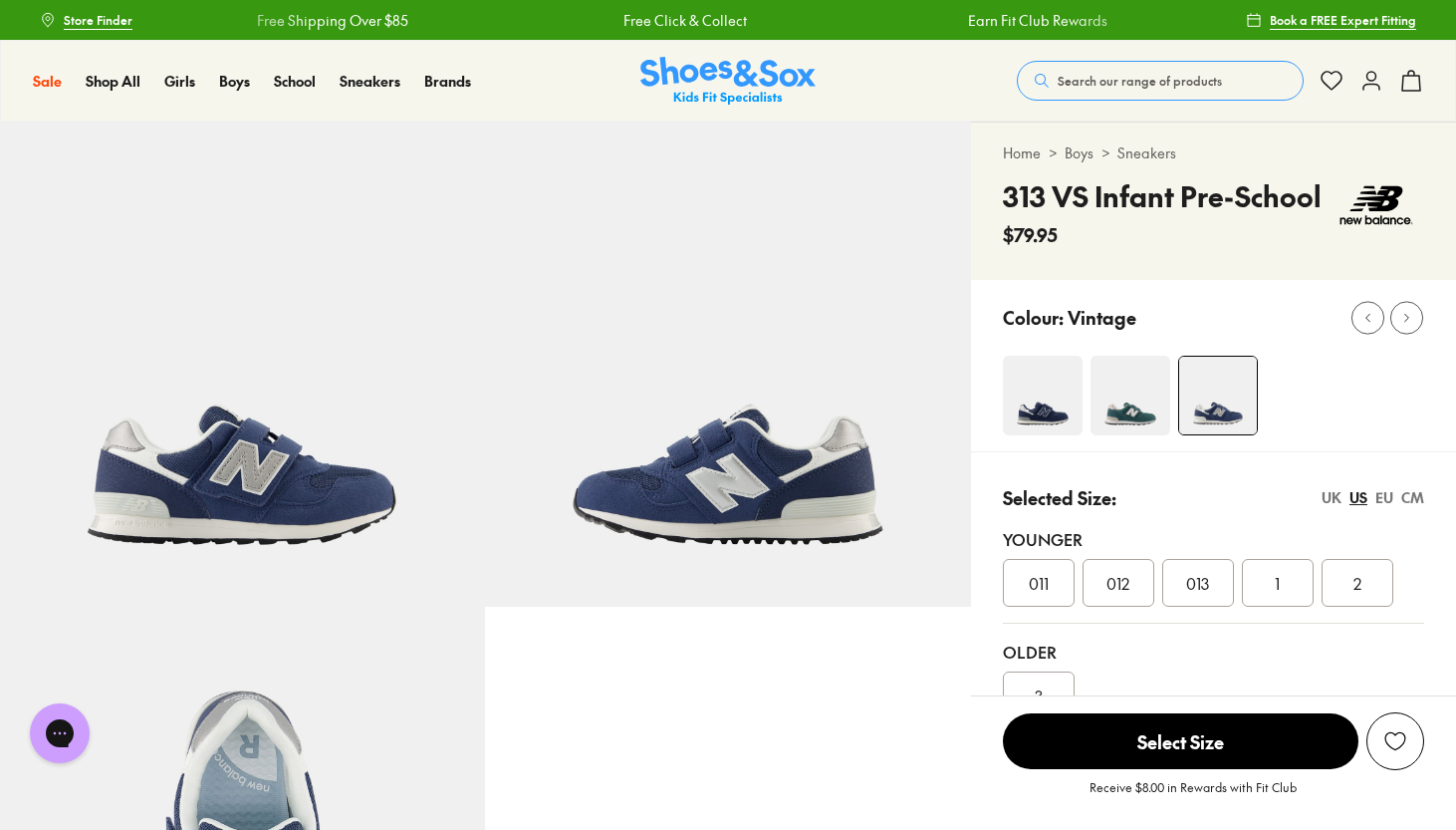 scroll, scrollTop: 0, scrollLeft: 0, axis: both 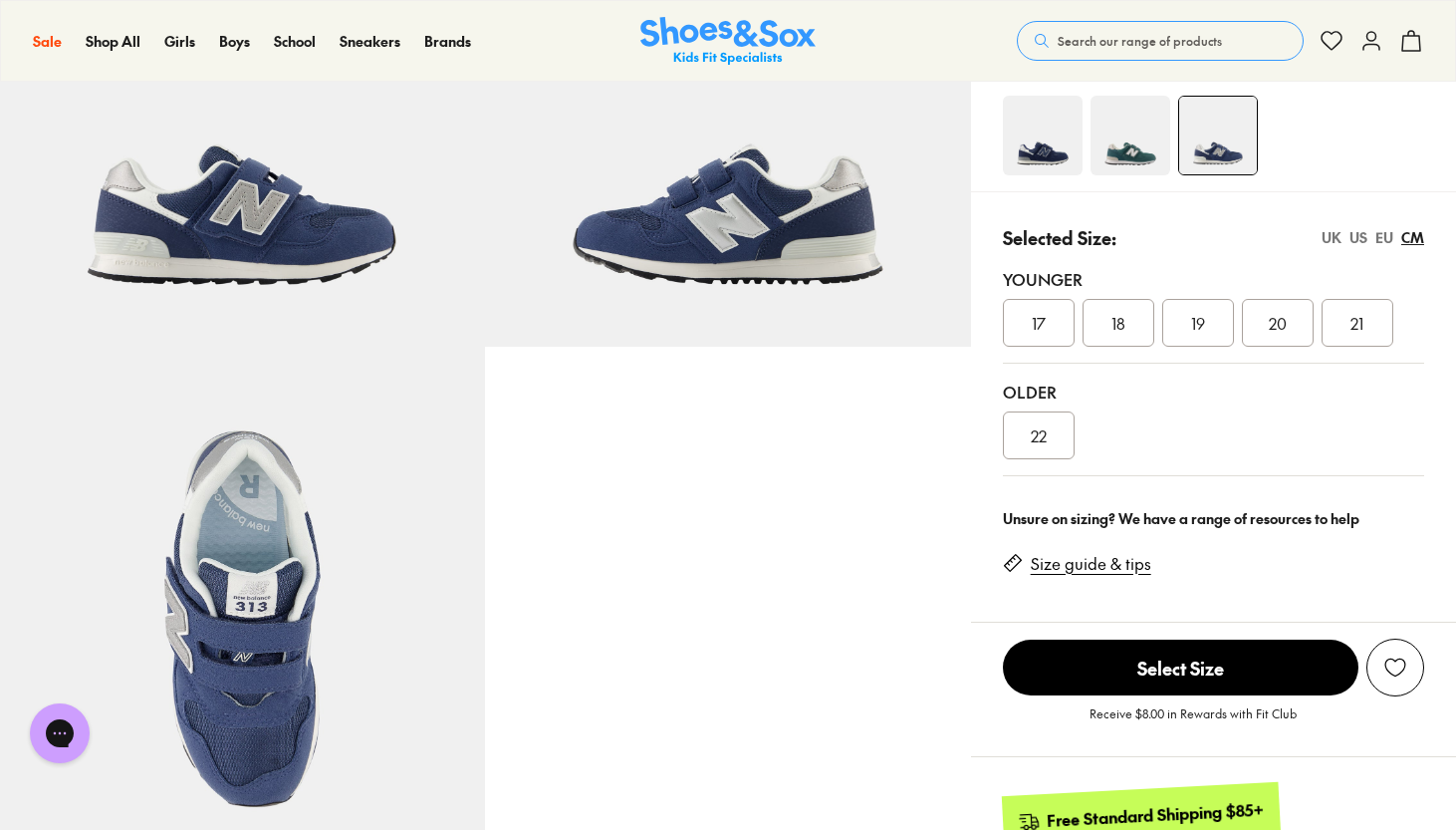 click 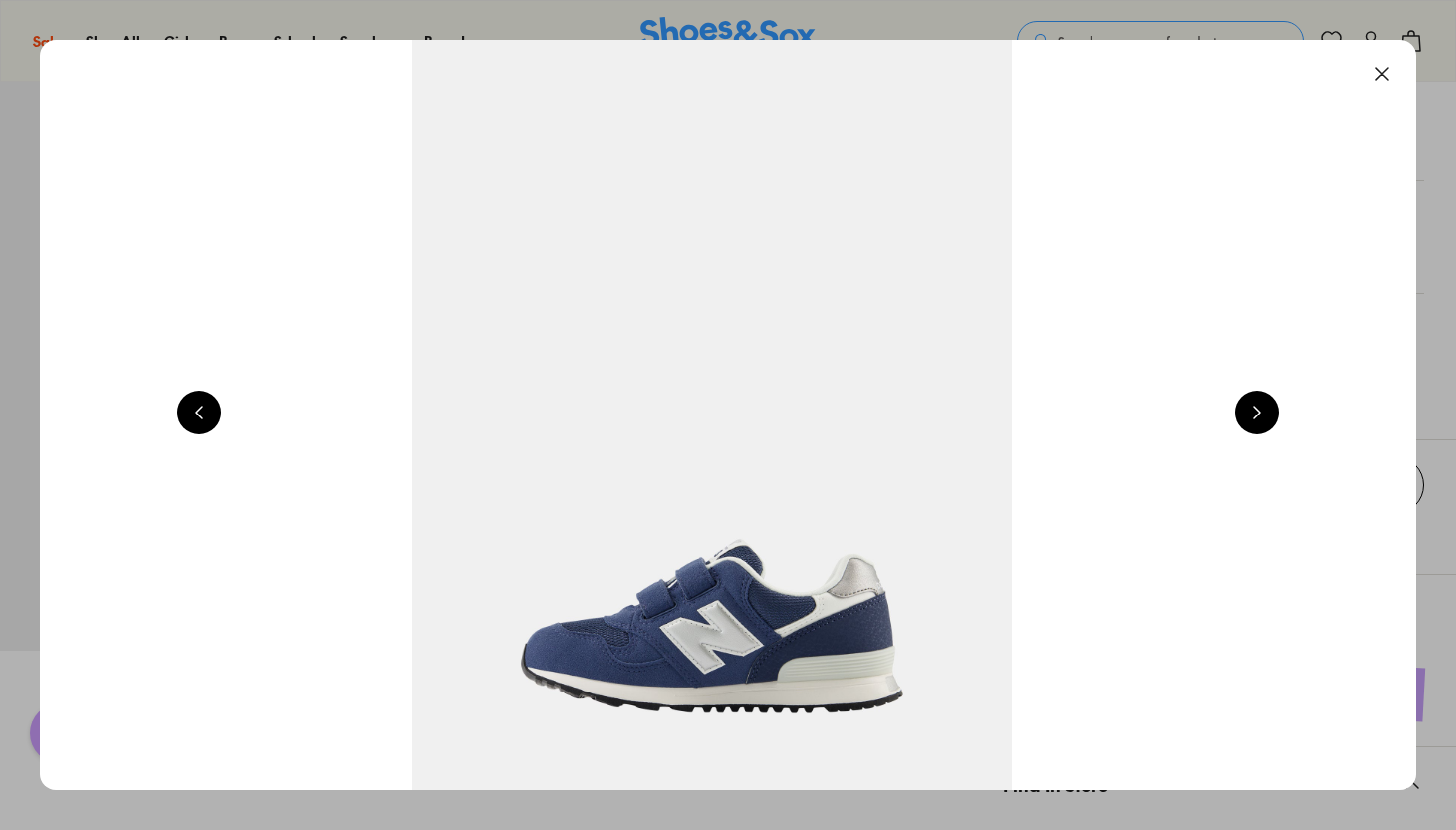 scroll, scrollTop: 359, scrollLeft: 0, axis: vertical 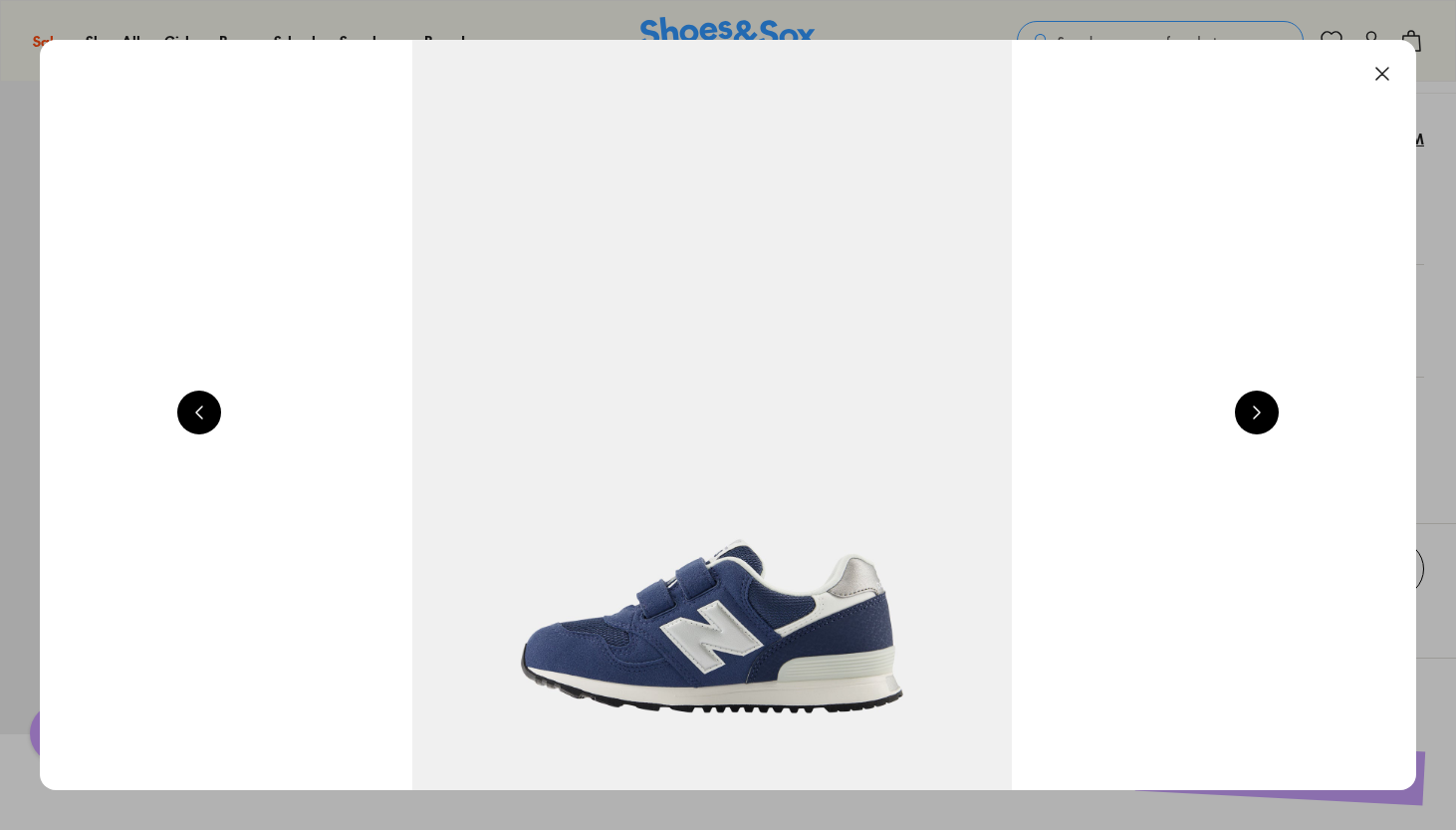 click at bounding box center (199, 413) 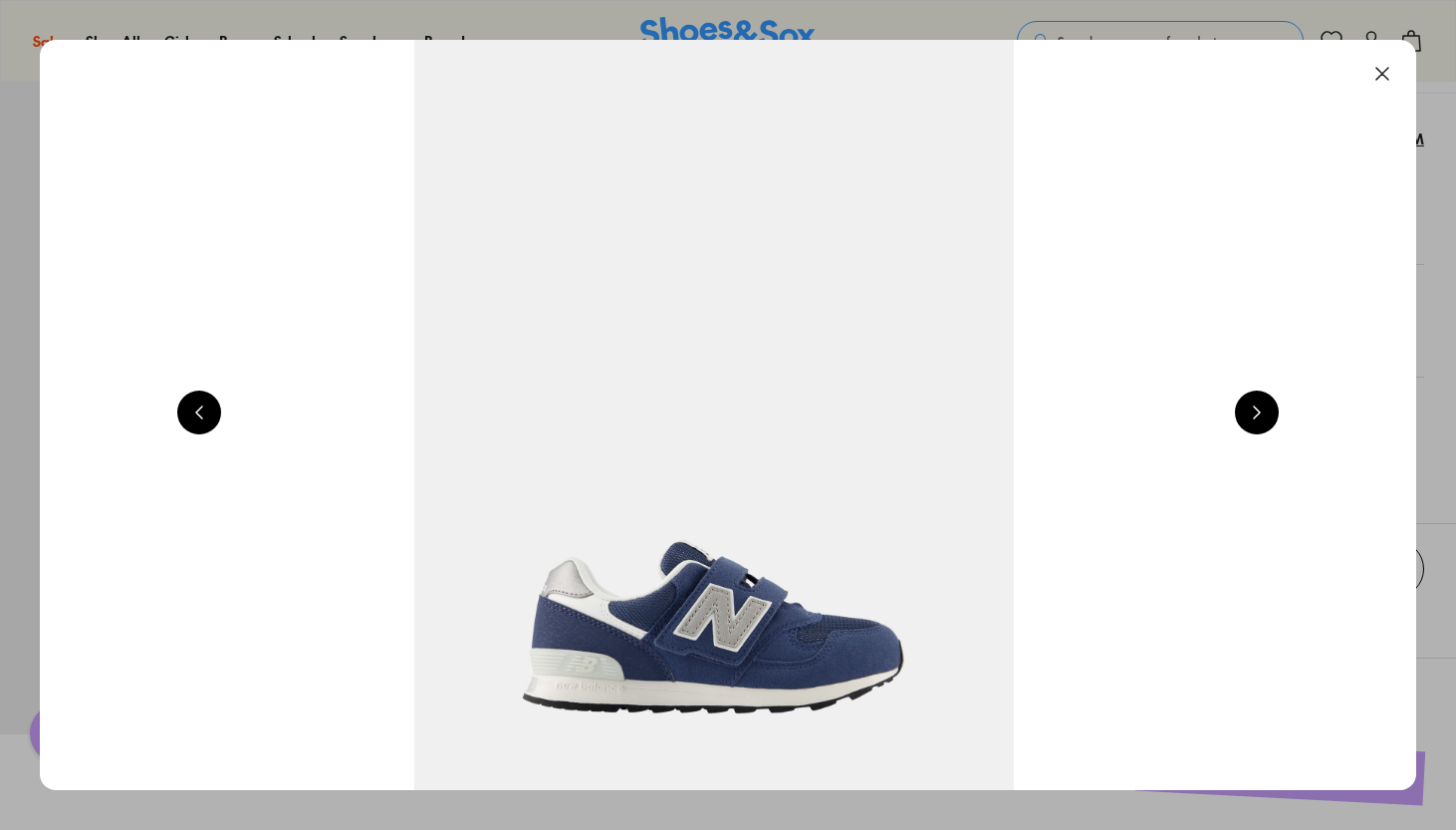 scroll, scrollTop: 0, scrollLeft: 1384, axis: horizontal 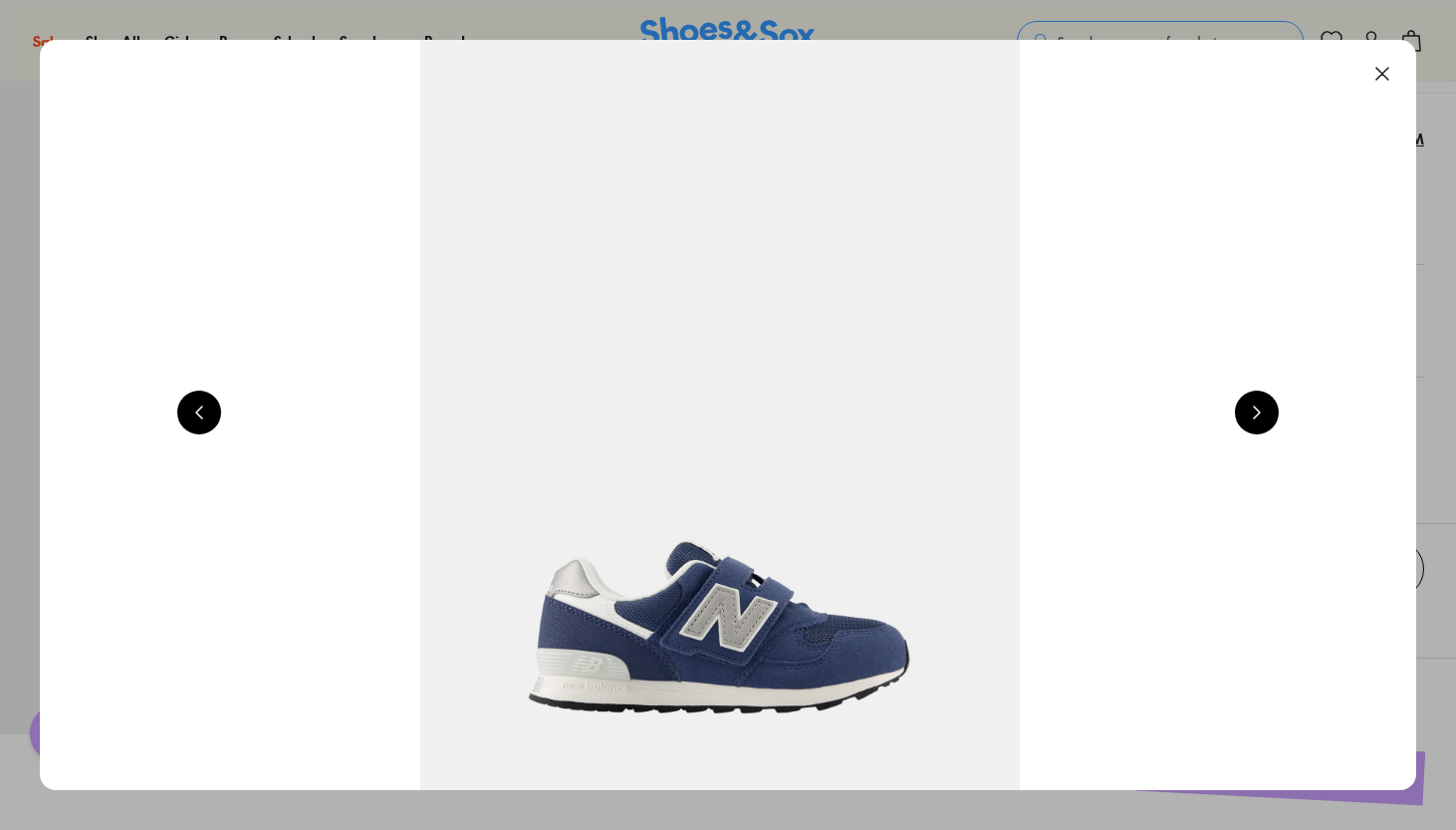 click at bounding box center (1382, 74) 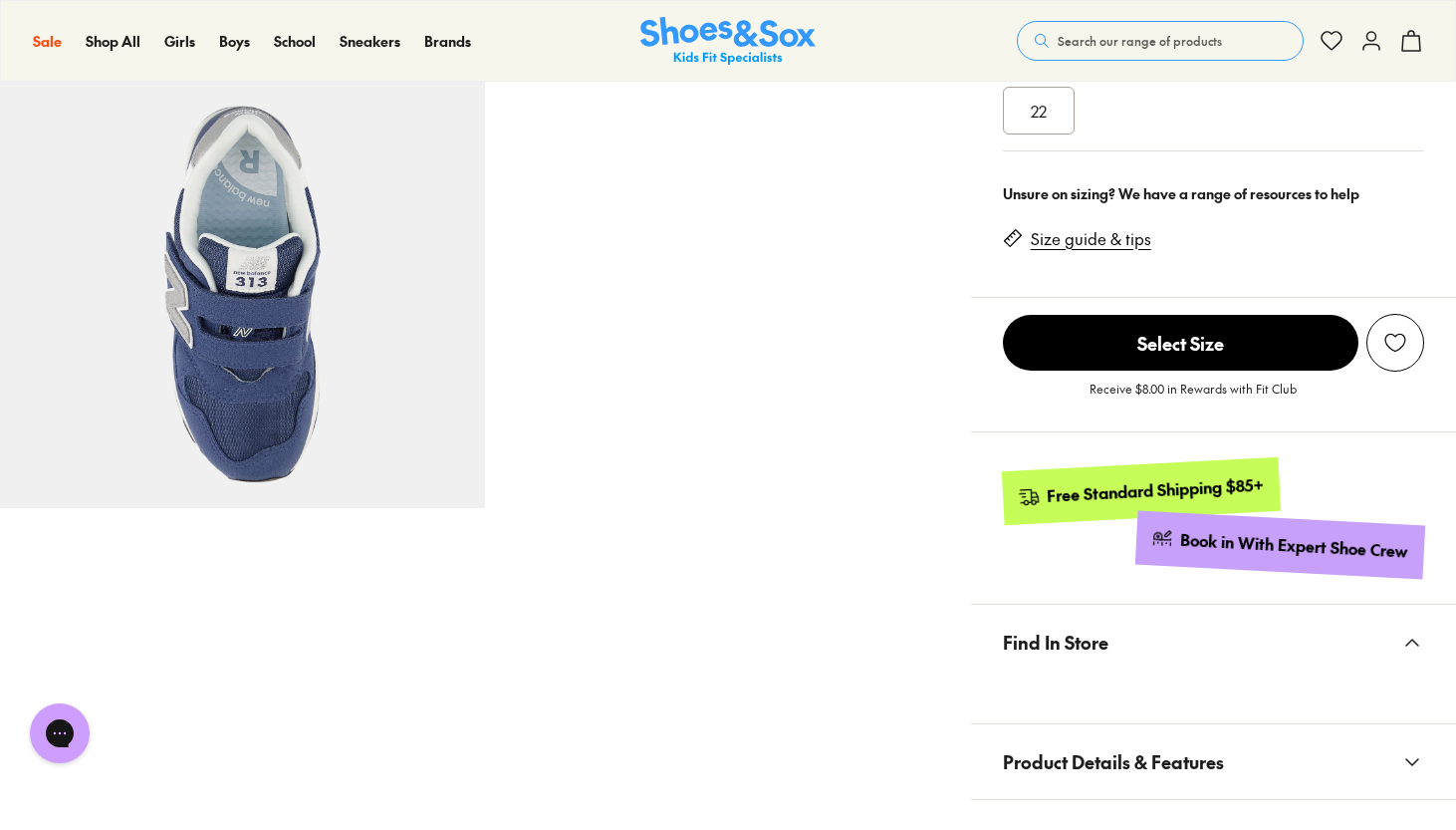 scroll, scrollTop: 587, scrollLeft: 0, axis: vertical 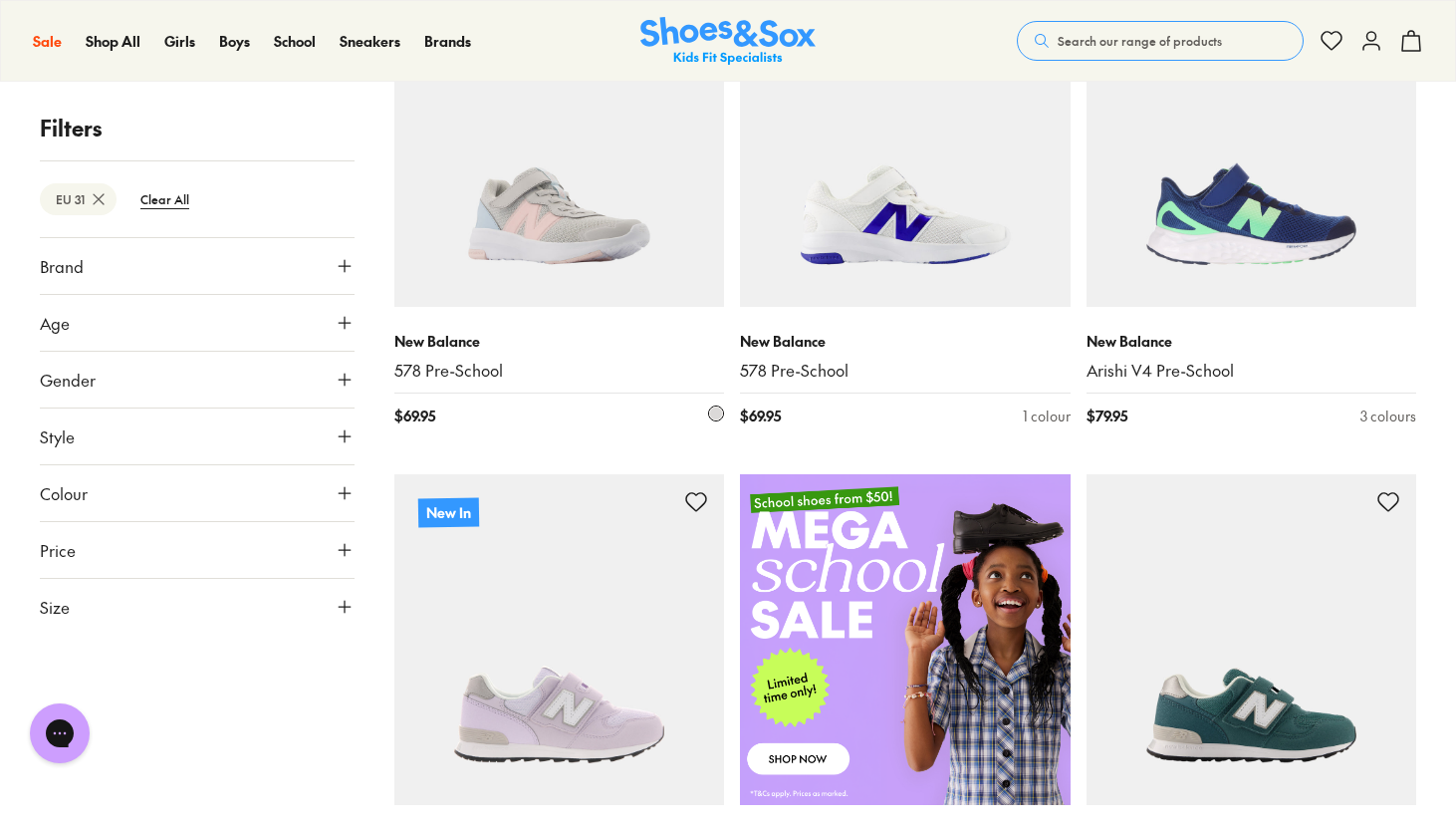 click at bounding box center [560, 141] 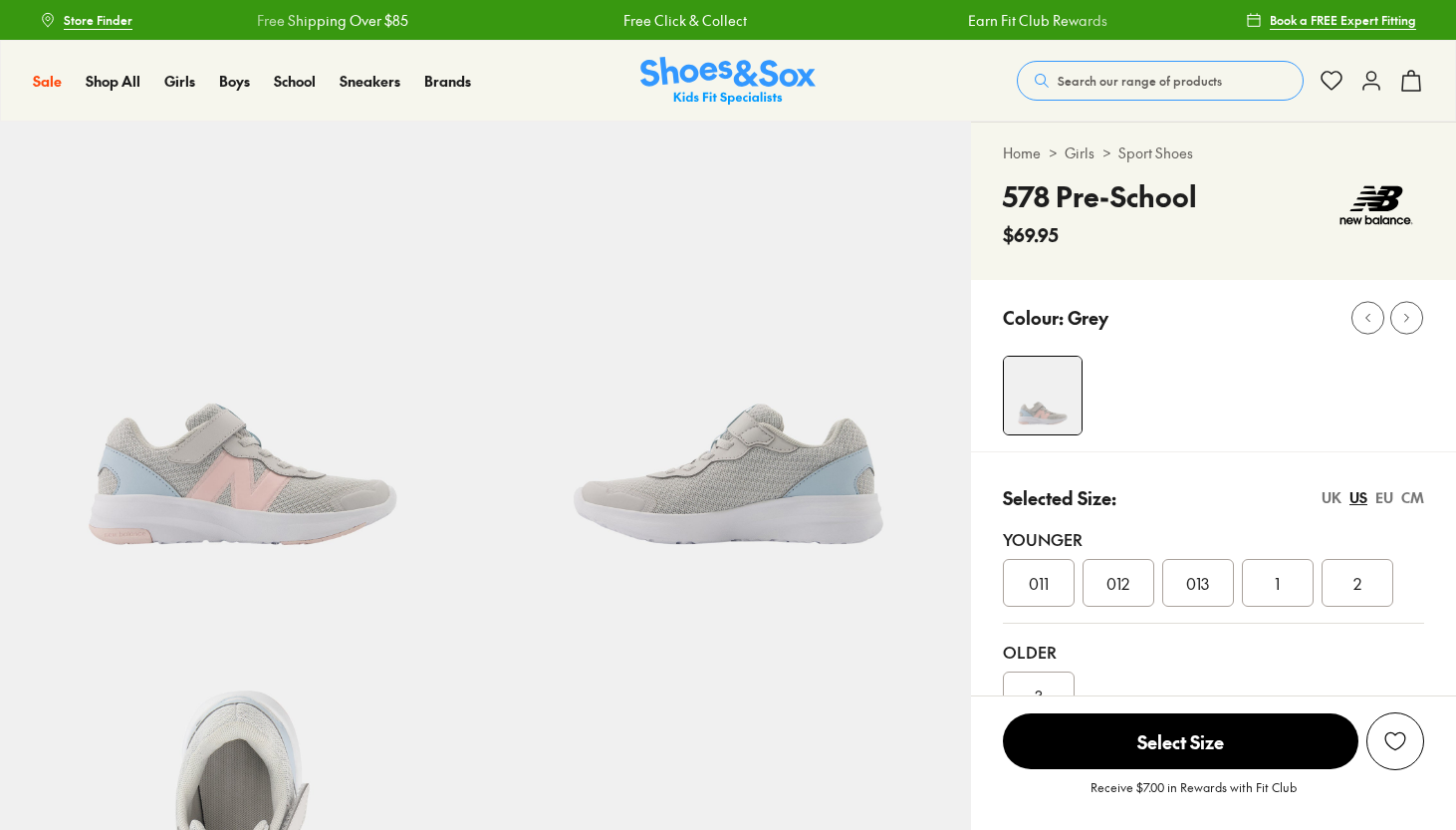 scroll, scrollTop: 0, scrollLeft: 0, axis: both 